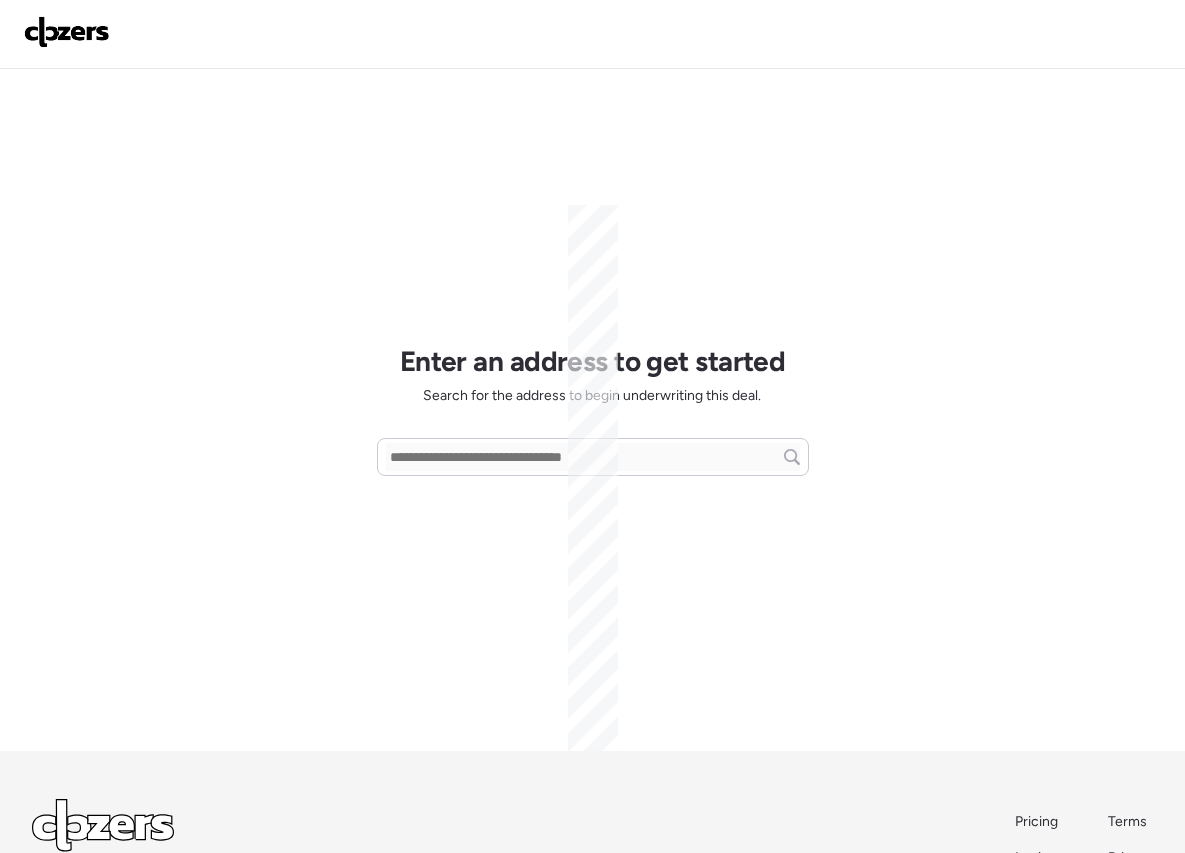 scroll, scrollTop: 0, scrollLeft: 0, axis: both 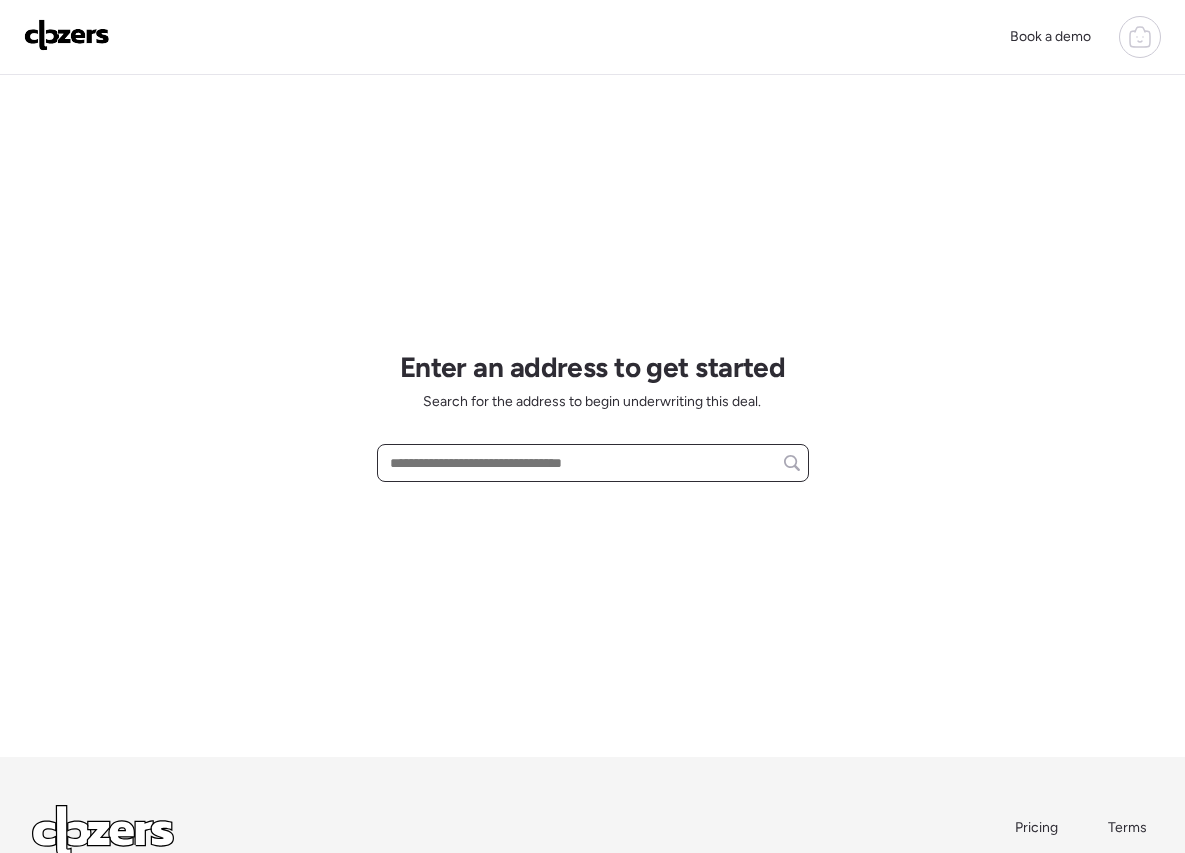 click at bounding box center (593, 463) 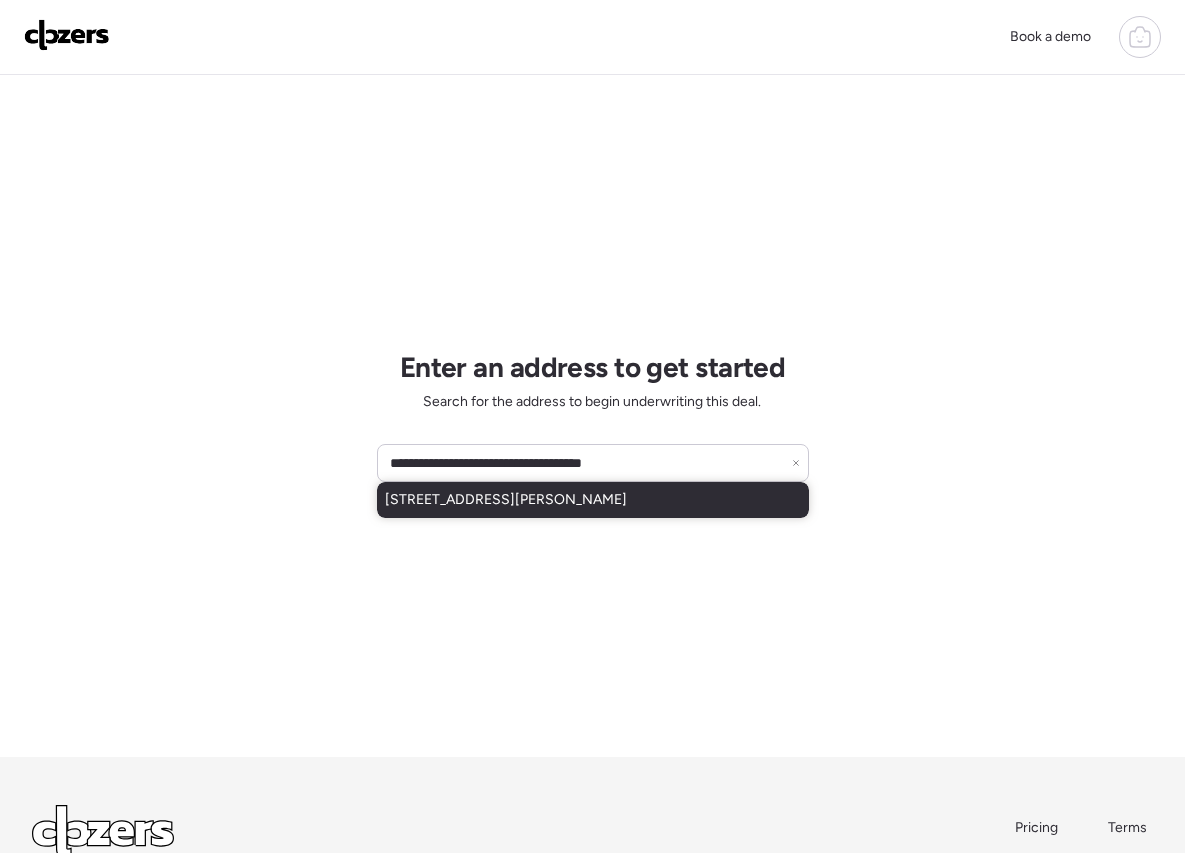 click on "[STREET_ADDRESS][PERSON_NAME]" at bounding box center [506, 500] 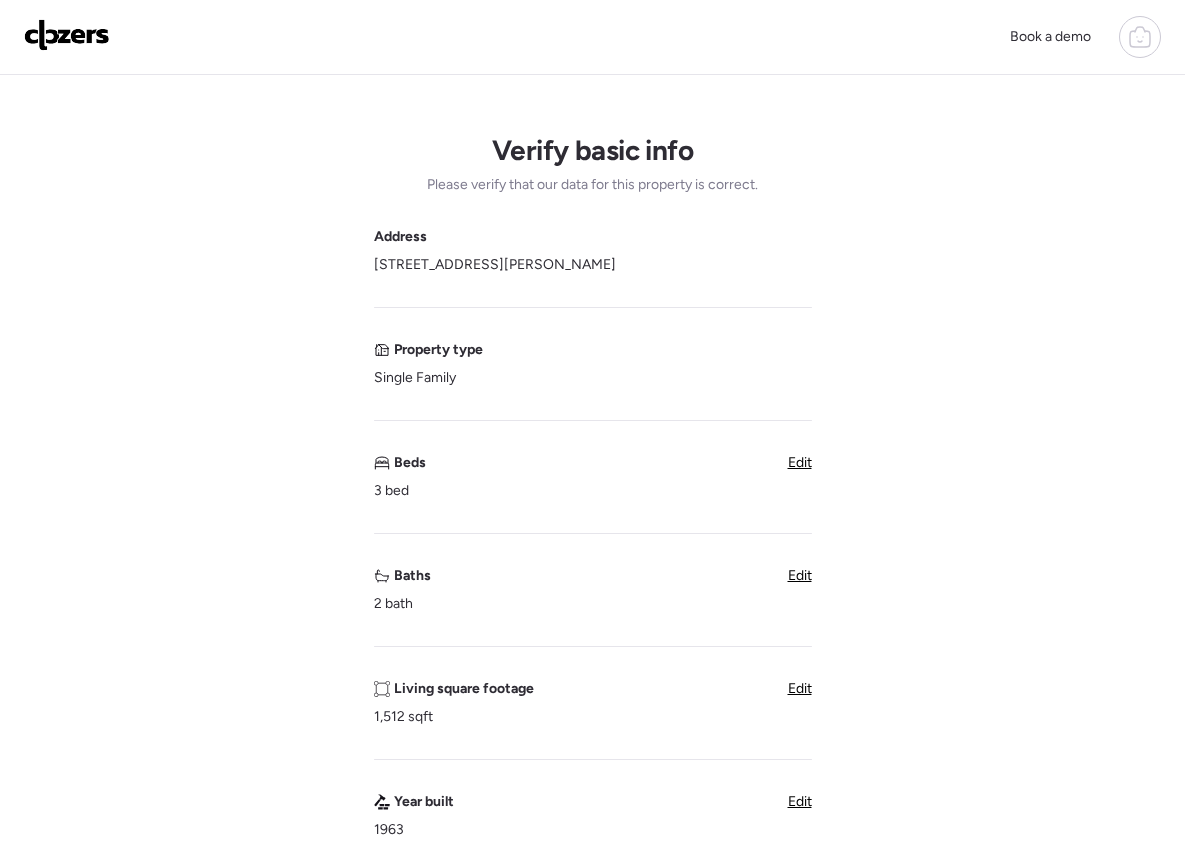 click on "Edit" at bounding box center [800, 462] 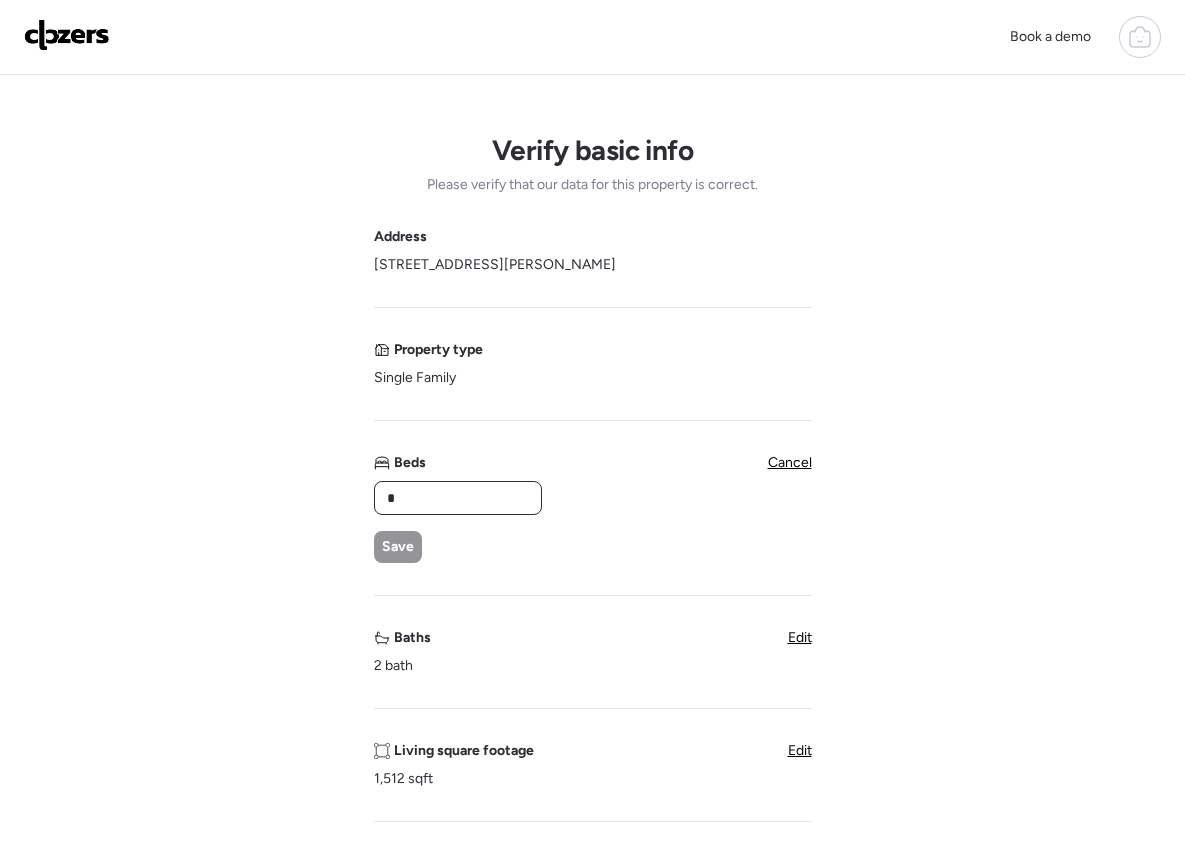 drag, startPoint x: 457, startPoint y: 508, endPoint x: 227, endPoint y: 505, distance: 230.01956 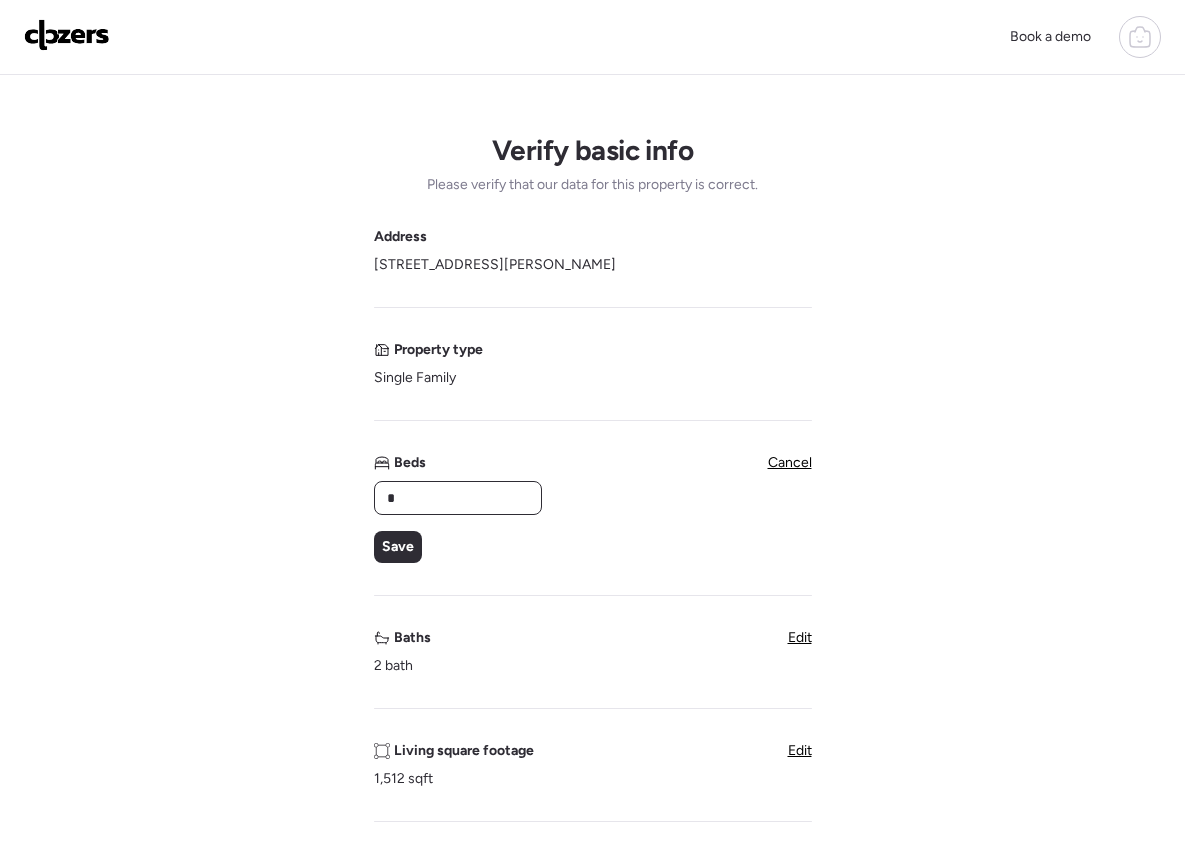 type on "*" 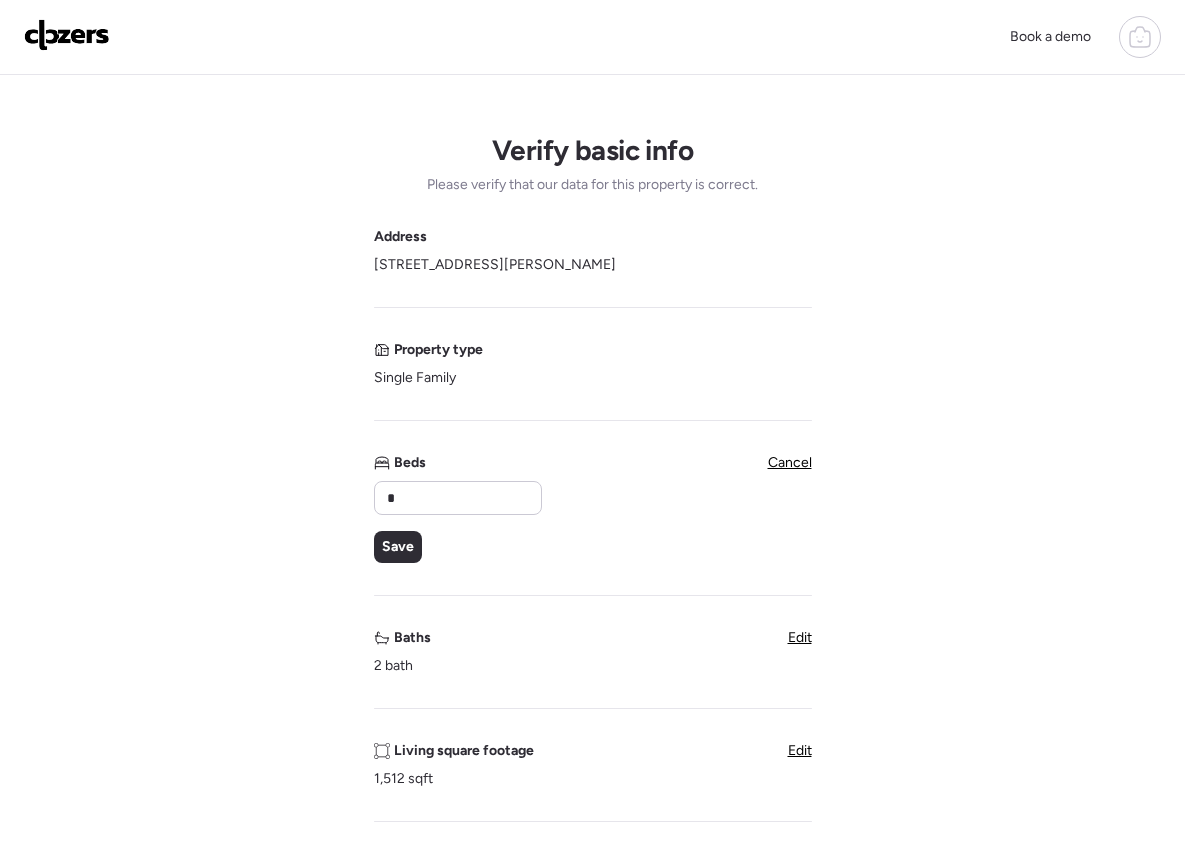click on "Verify basic info Please verify that our data for this property is correct. Address [STREET_ADDRESS][PERSON_NAME] Property type Single Family Beds * Save Cancel Baths 2 bath Edit Living square footage 1,512 sqft Edit Year built 1963 Edit Accessory Dwelling Unit (ADU) Subject property has an ADU Pool Subject property has a pool Garage Subject property has a garage Unique insights? Next" at bounding box center (592, 827) 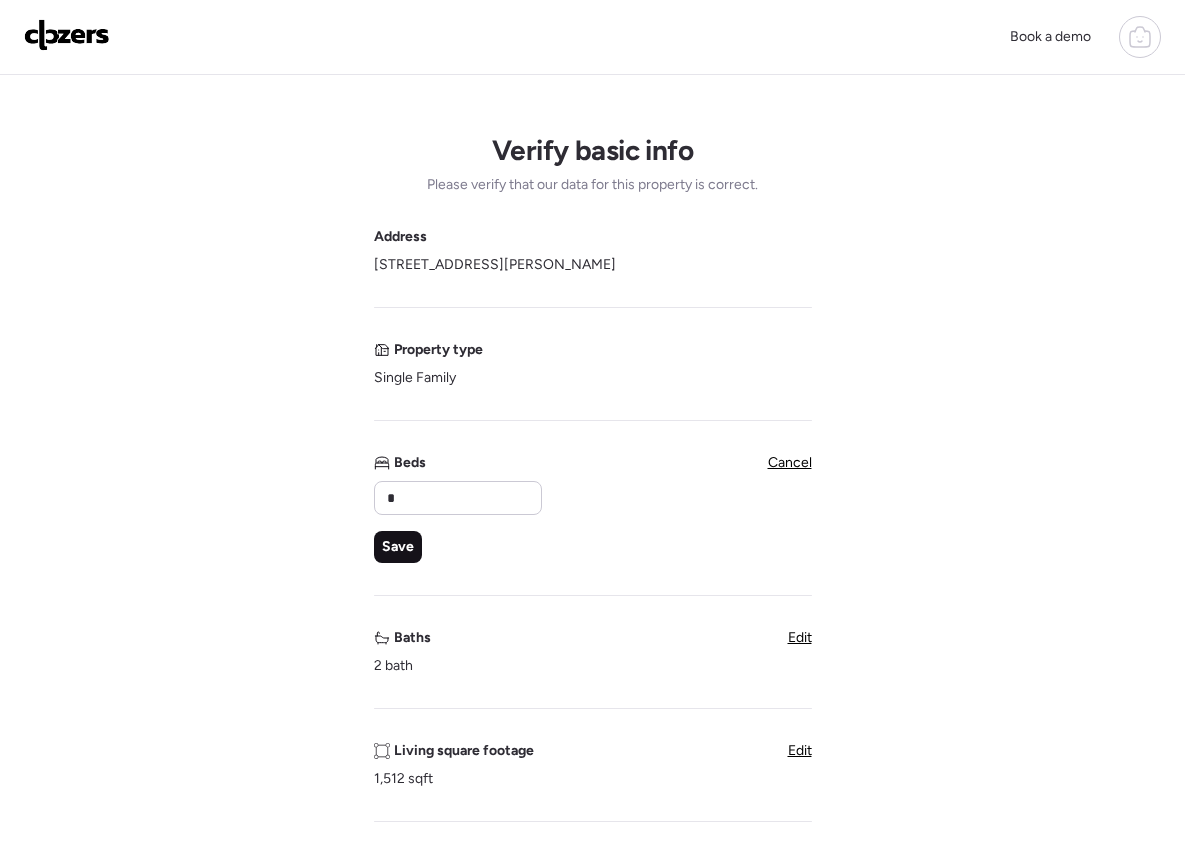 click on "Save" at bounding box center (398, 547) 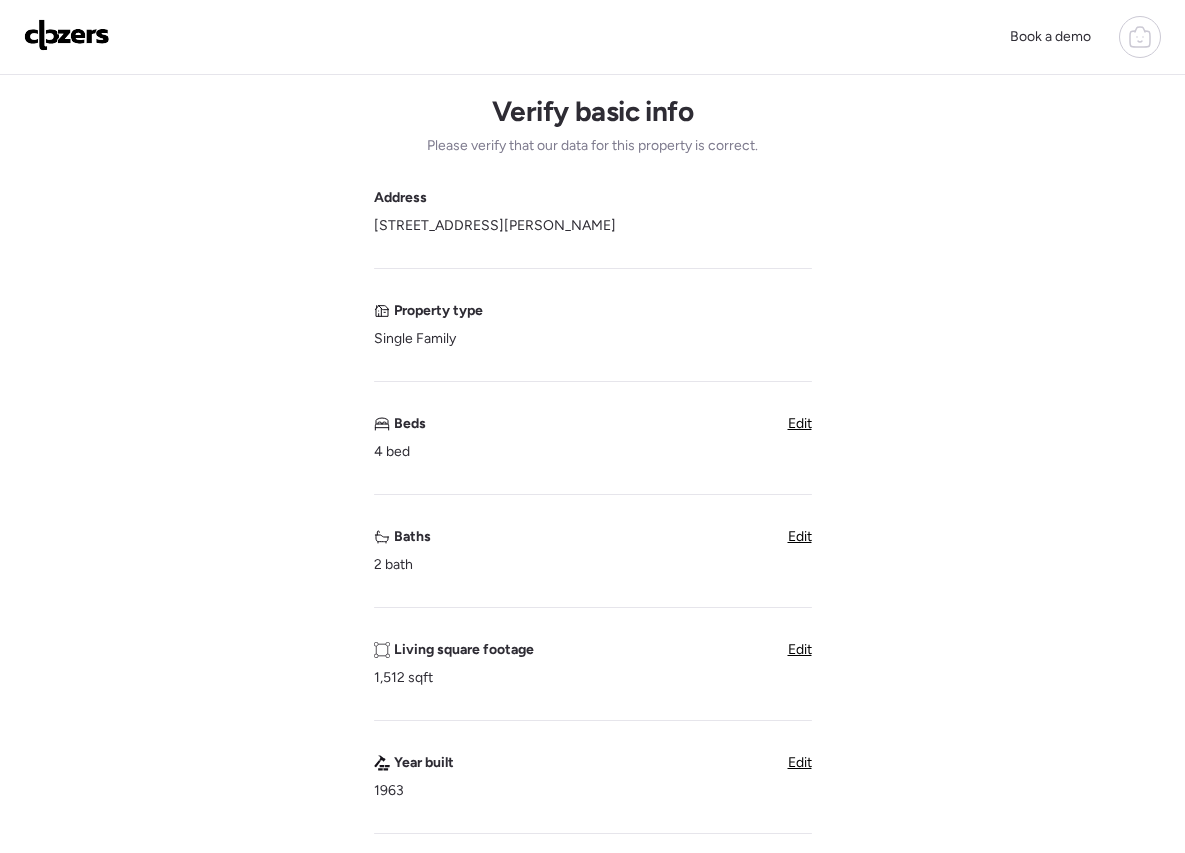 scroll, scrollTop: 42, scrollLeft: 0, axis: vertical 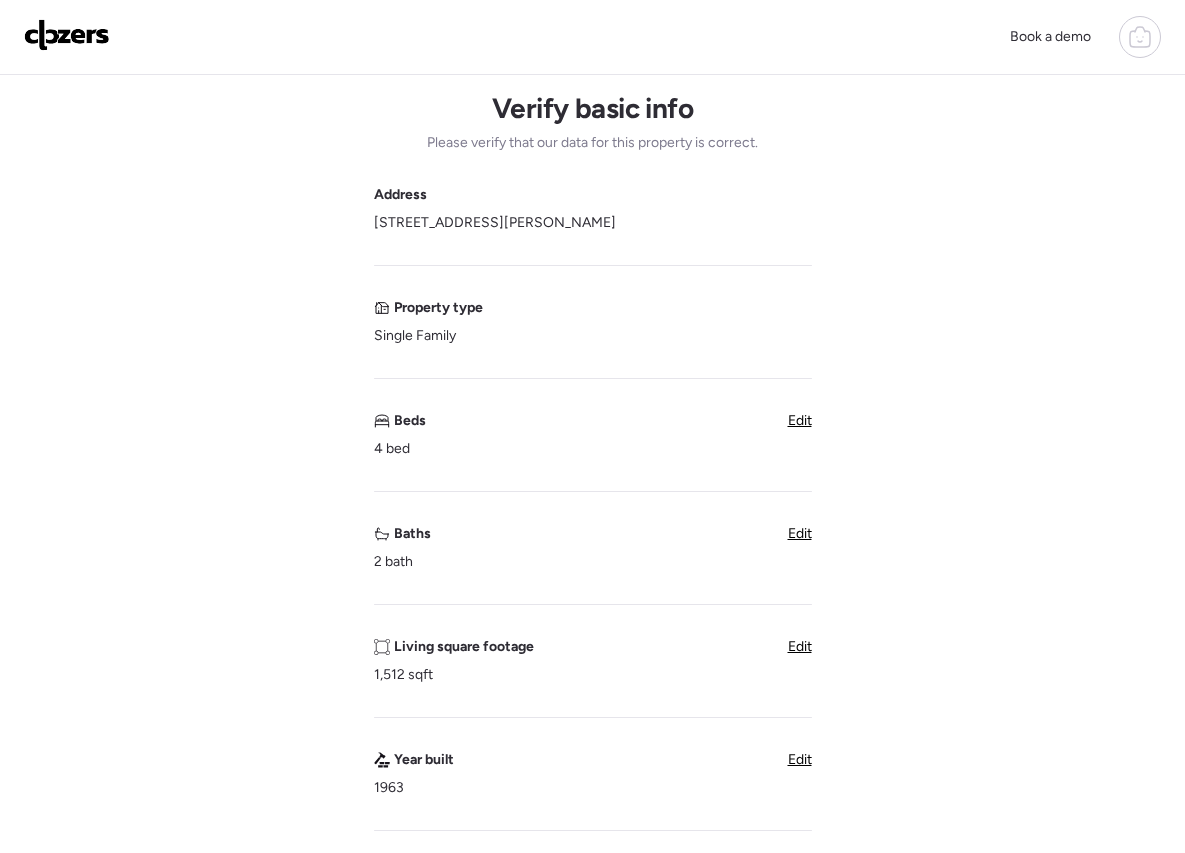 click on "Edit" at bounding box center [800, 646] 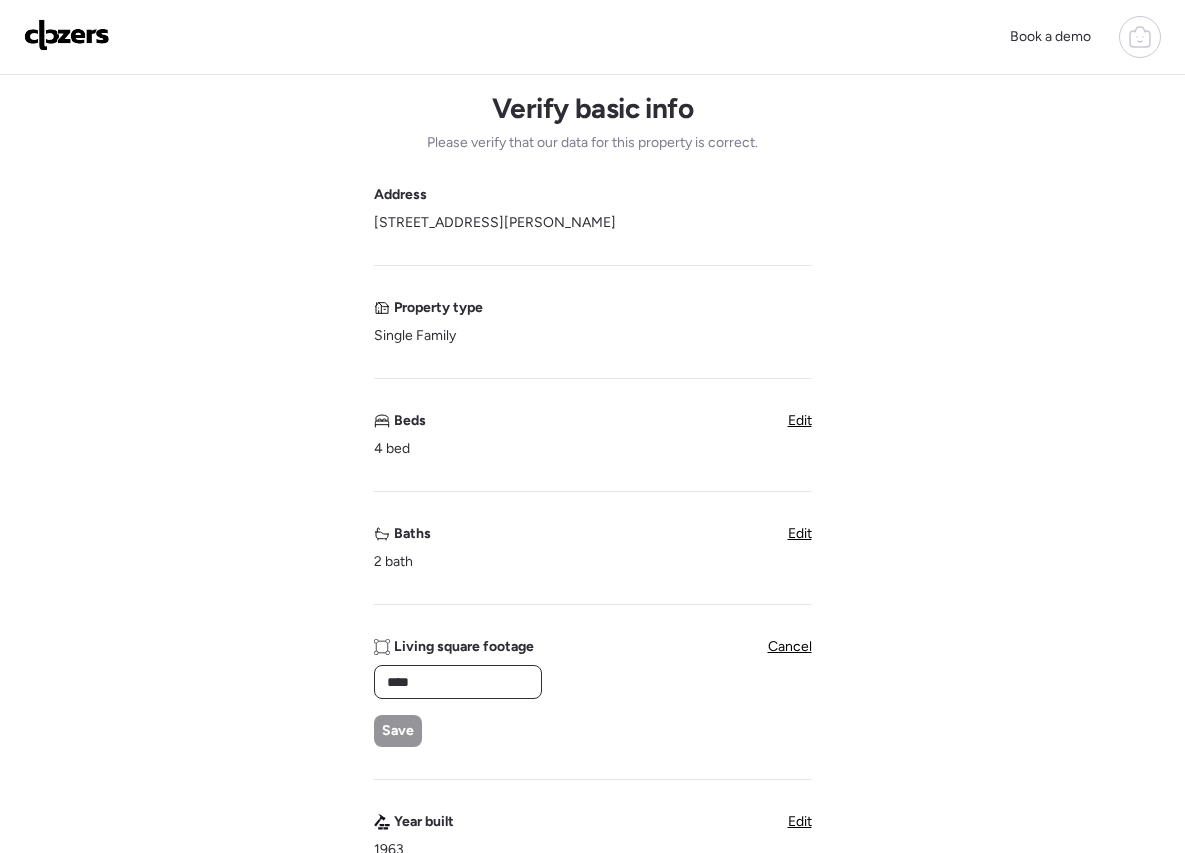 drag, startPoint x: 463, startPoint y: 686, endPoint x: 228, endPoint y: 687, distance: 235.00212 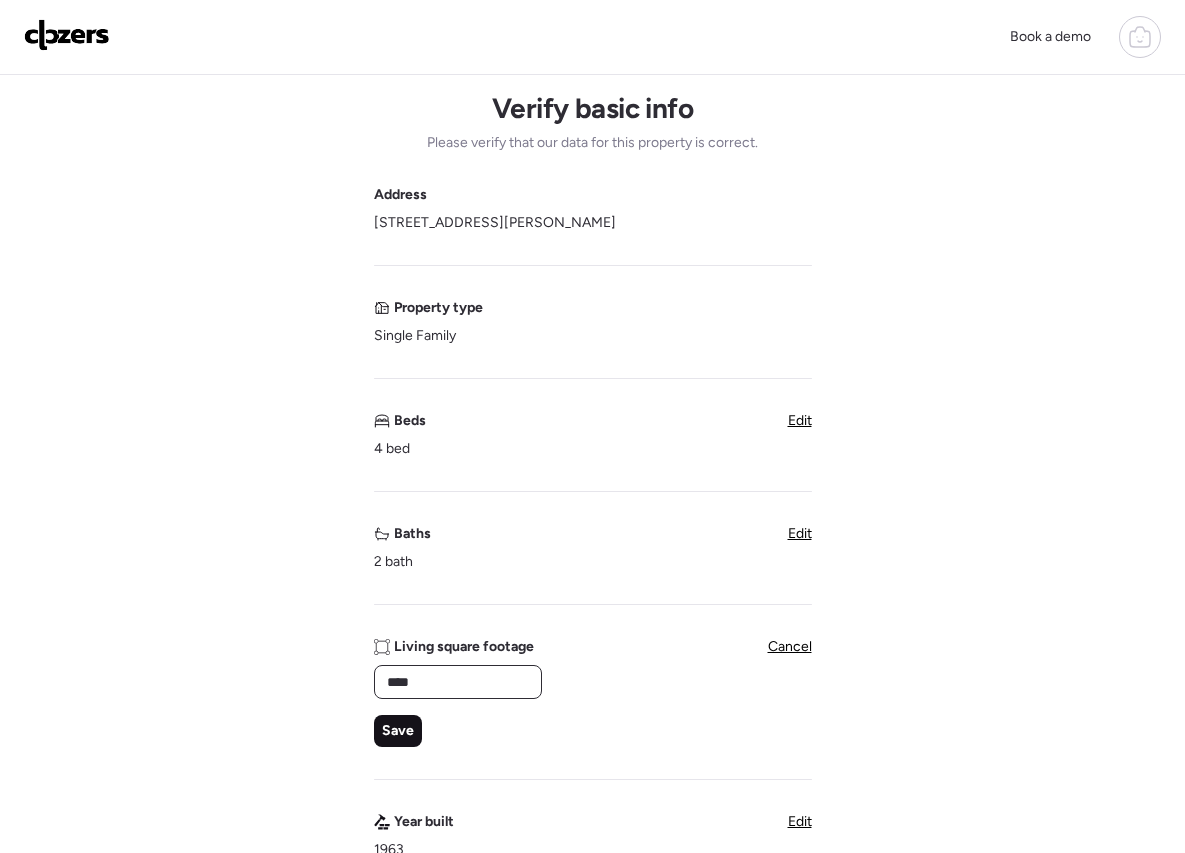 type on "****" 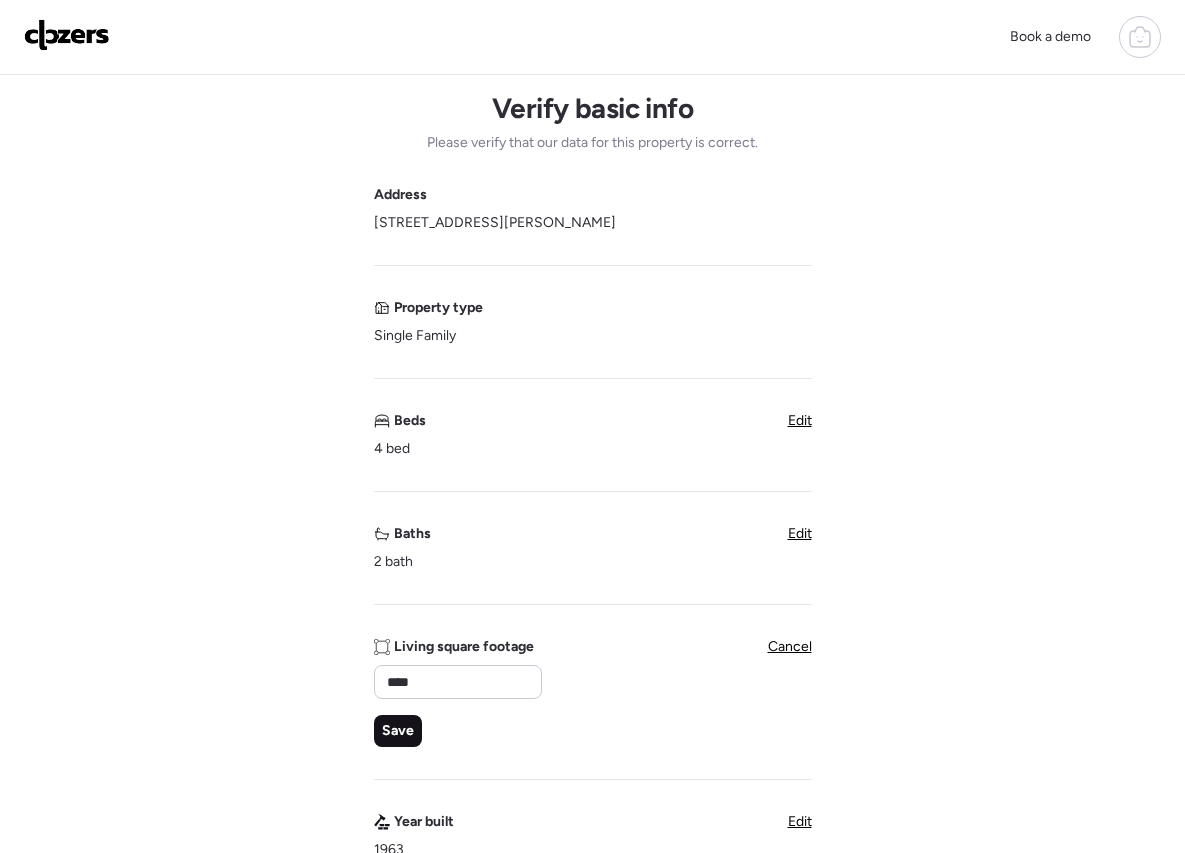 click on "Save" at bounding box center (398, 731) 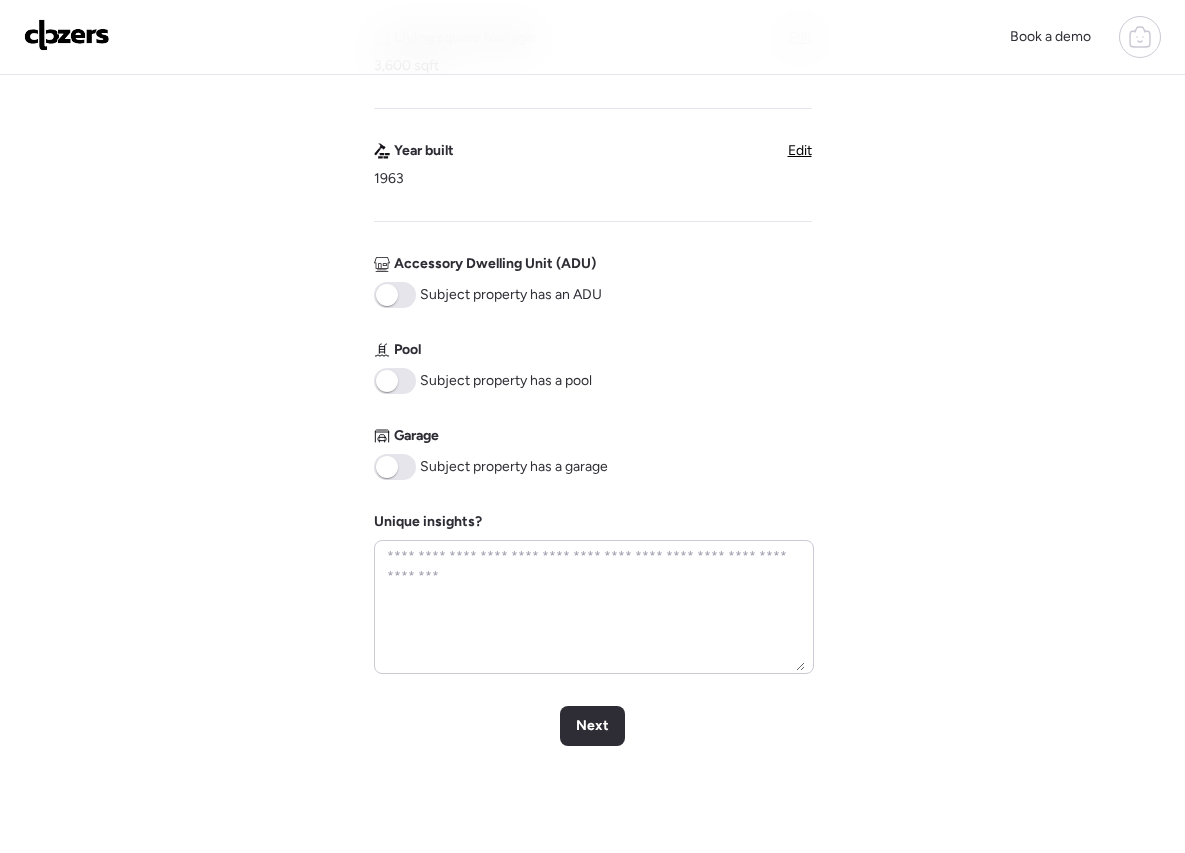scroll, scrollTop: 653, scrollLeft: 0, axis: vertical 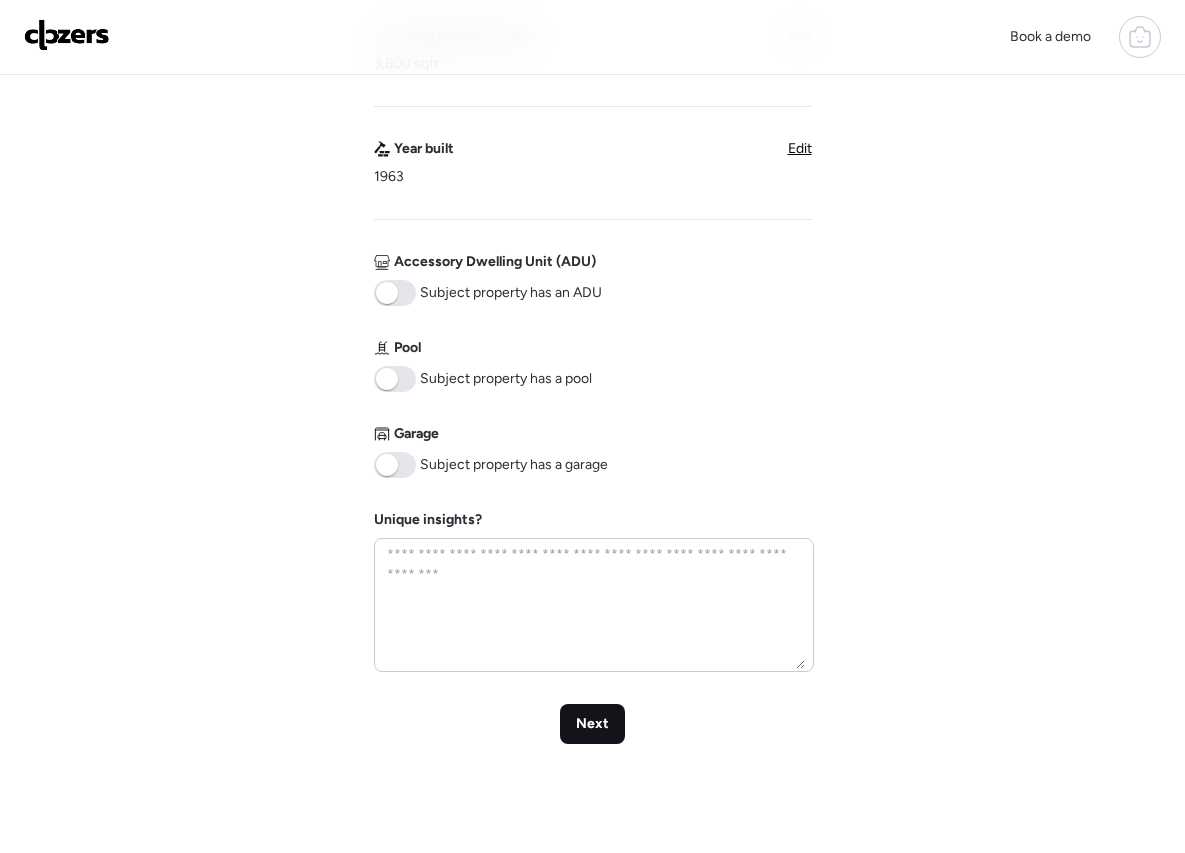 click on "Next" at bounding box center (592, 724) 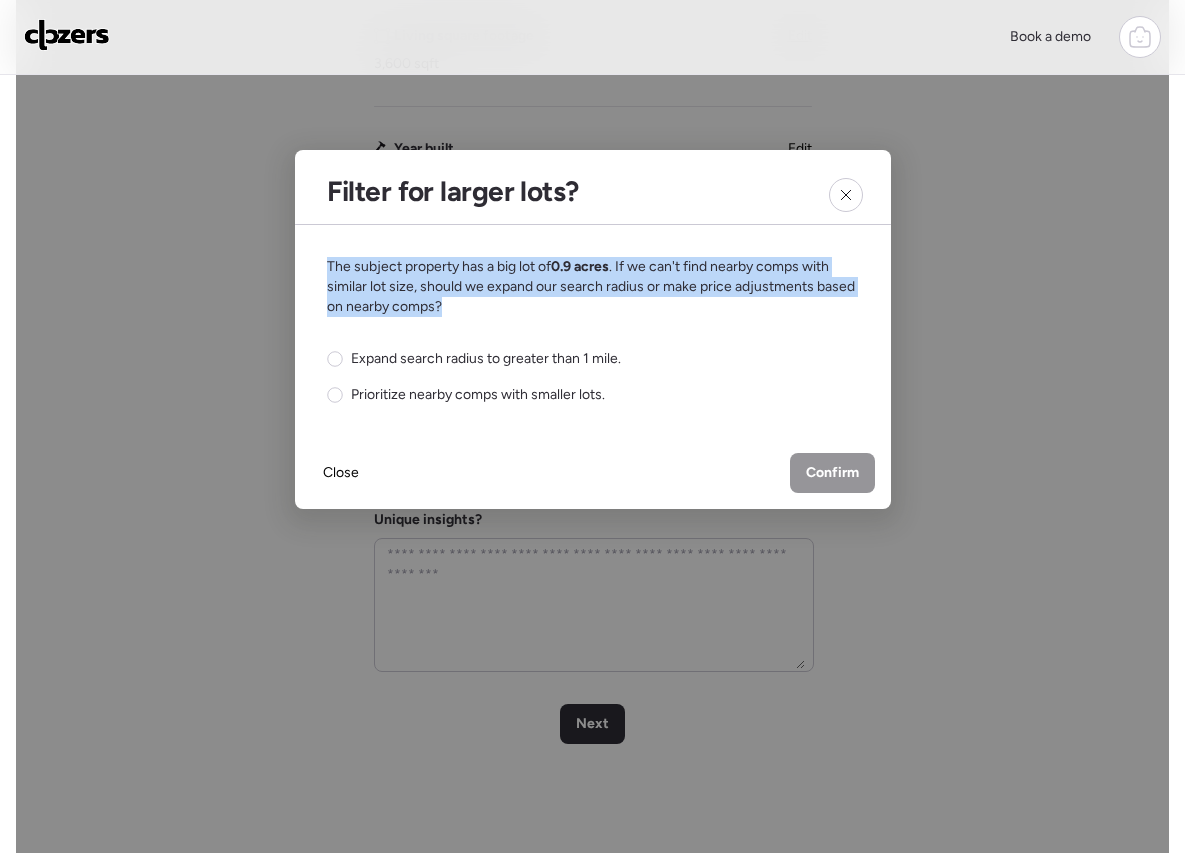 drag, startPoint x: 325, startPoint y: 268, endPoint x: 488, endPoint y: 307, distance: 167.60072 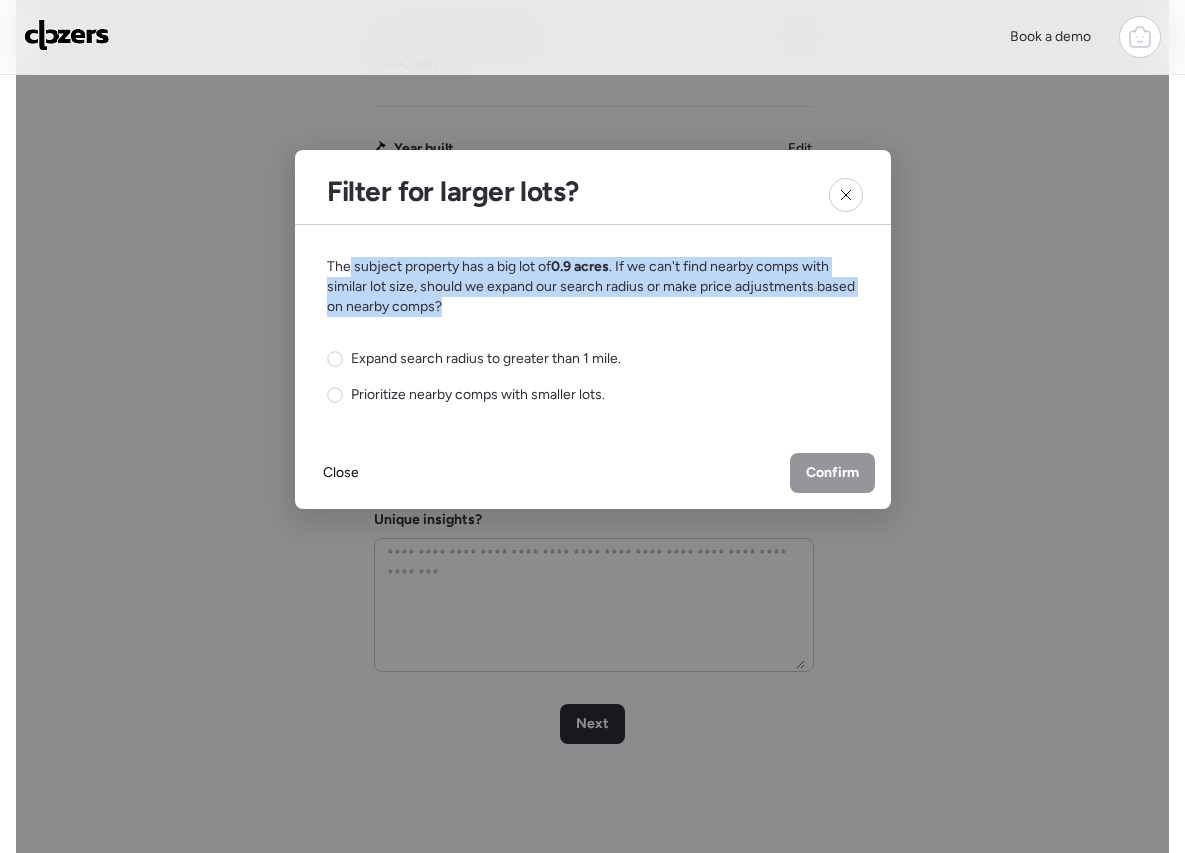 drag, startPoint x: 376, startPoint y: 279, endPoint x: 490, endPoint y: 313, distance: 118.96218 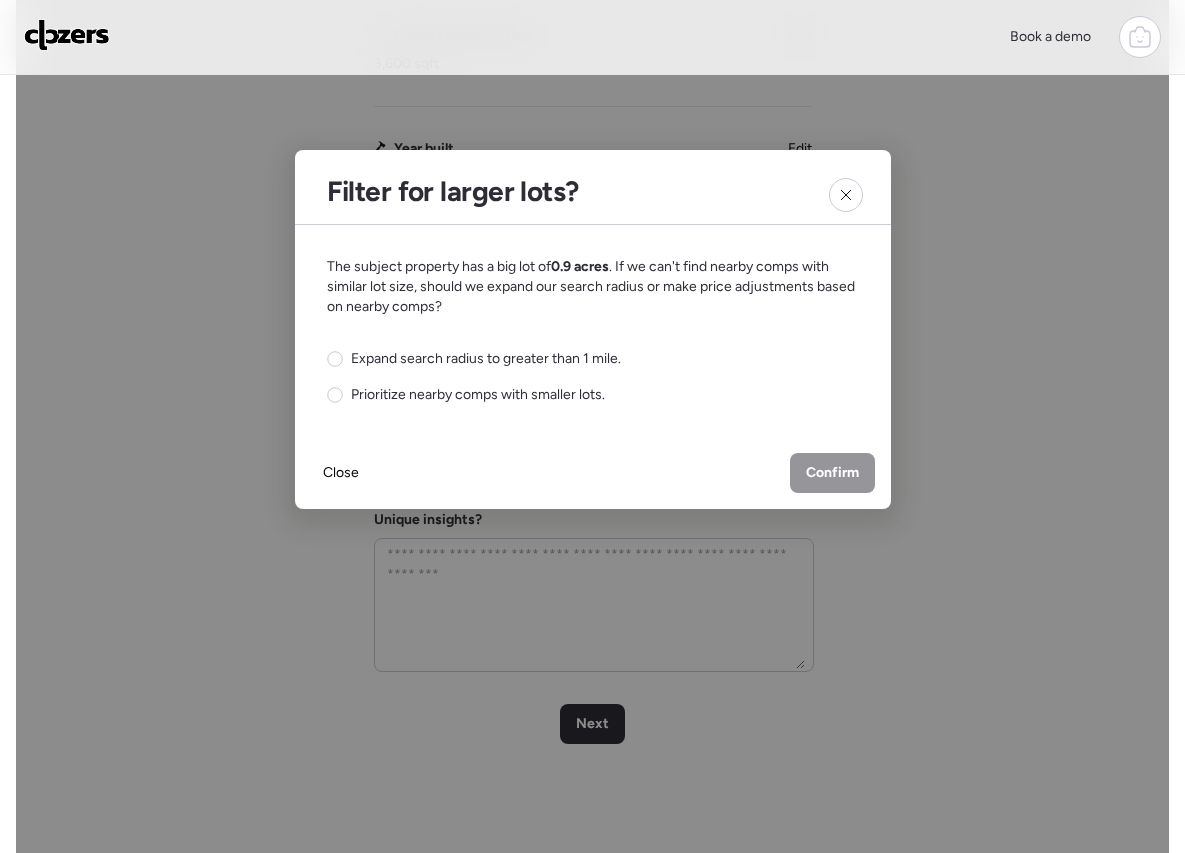 click on "The subject property has a big lot of  0.9 acres . If we can't find nearby comps with similar lot size, should we expand our search radius or make price adjustments based on nearby comps?" at bounding box center [593, 287] 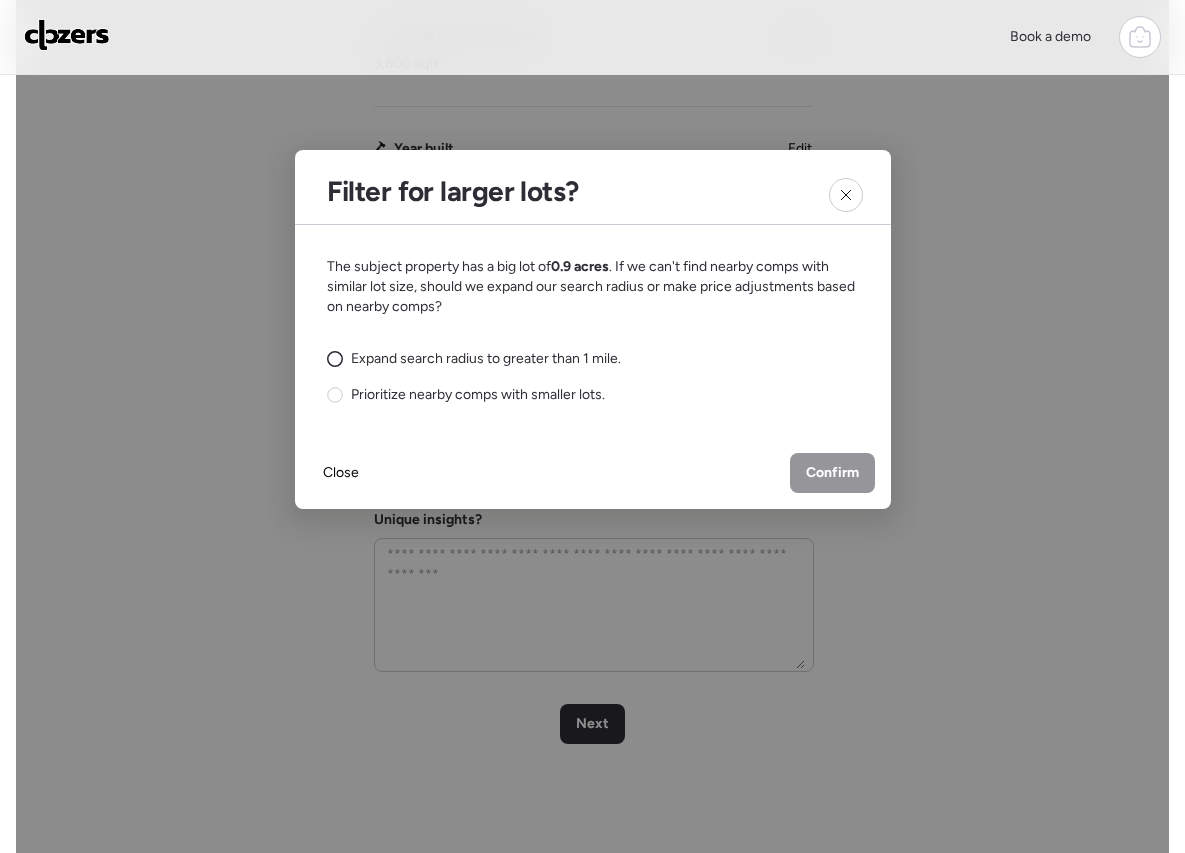 click on "Expand search radius to greater than 1 mile." at bounding box center (486, 359) 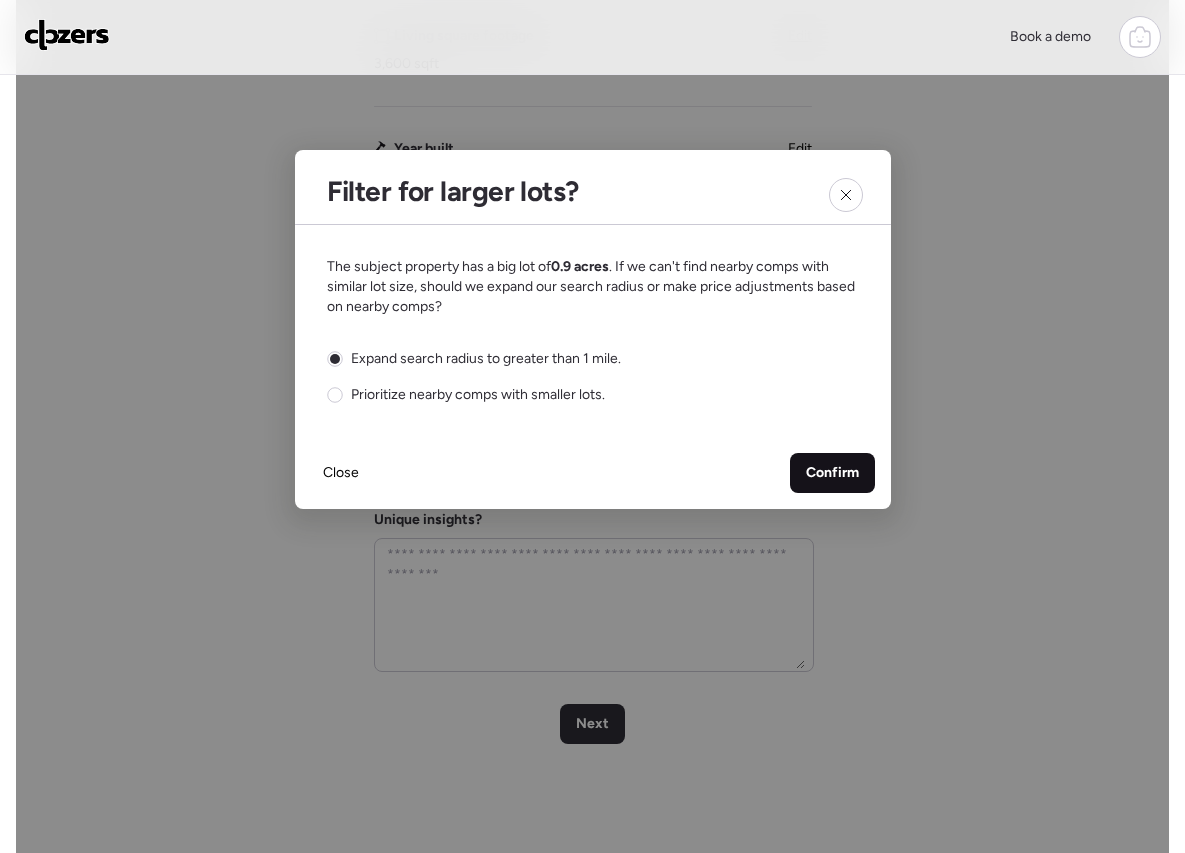 drag, startPoint x: 887, startPoint y: 481, endPoint x: 862, endPoint y: 484, distance: 25.179358 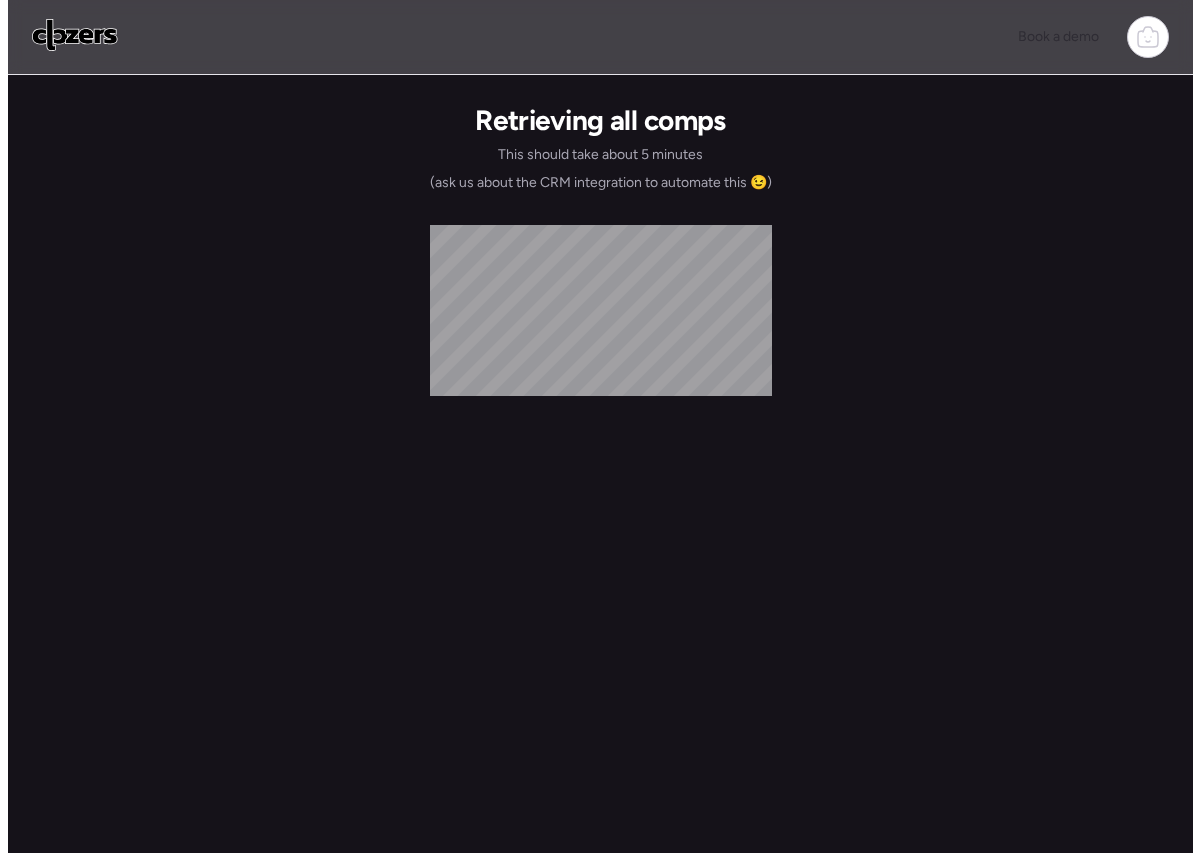 scroll, scrollTop: 0, scrollLeft: 0, axis: both 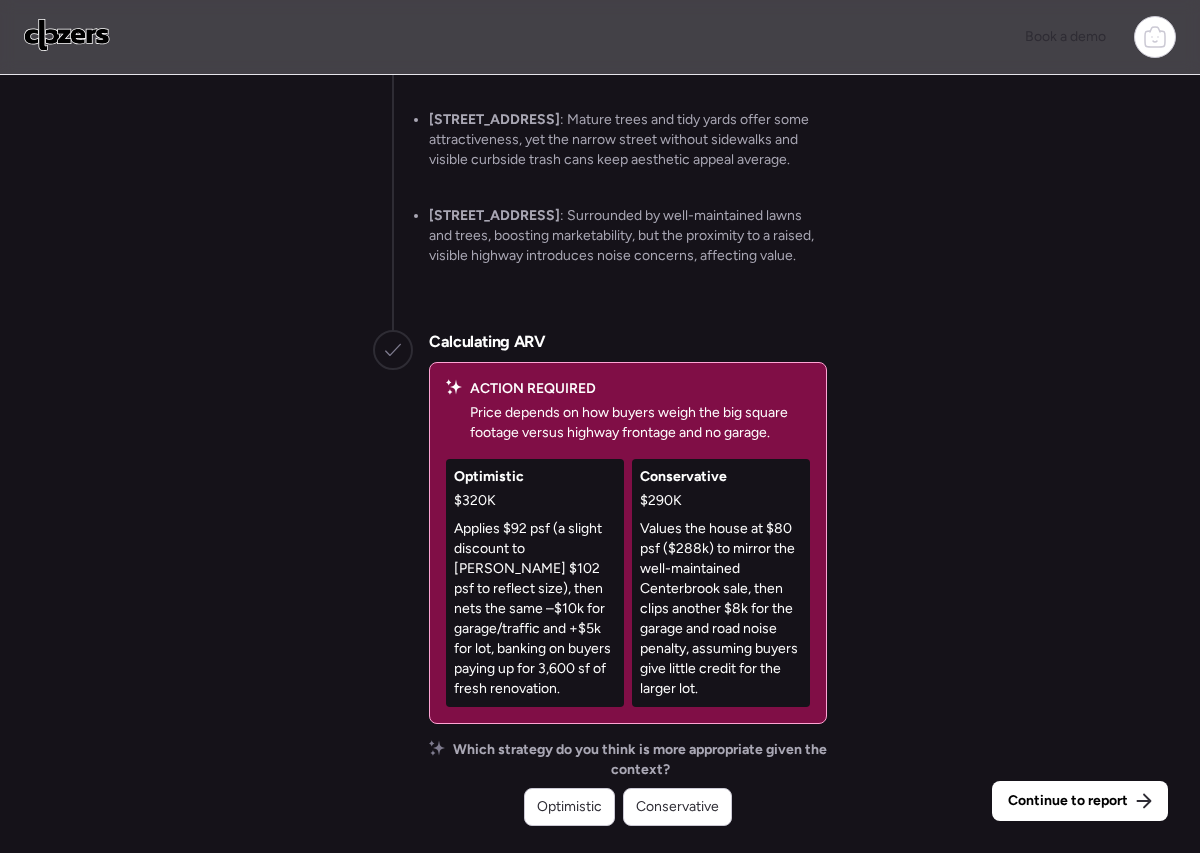 click on "Values the house at $80 psf ($288k) to mirror the well-maintained Centerbrook sale, then clips another $8k for the garage and road noise penalty, assuming buyers give little credit for the larger lot." at bounding box center (721, 609) 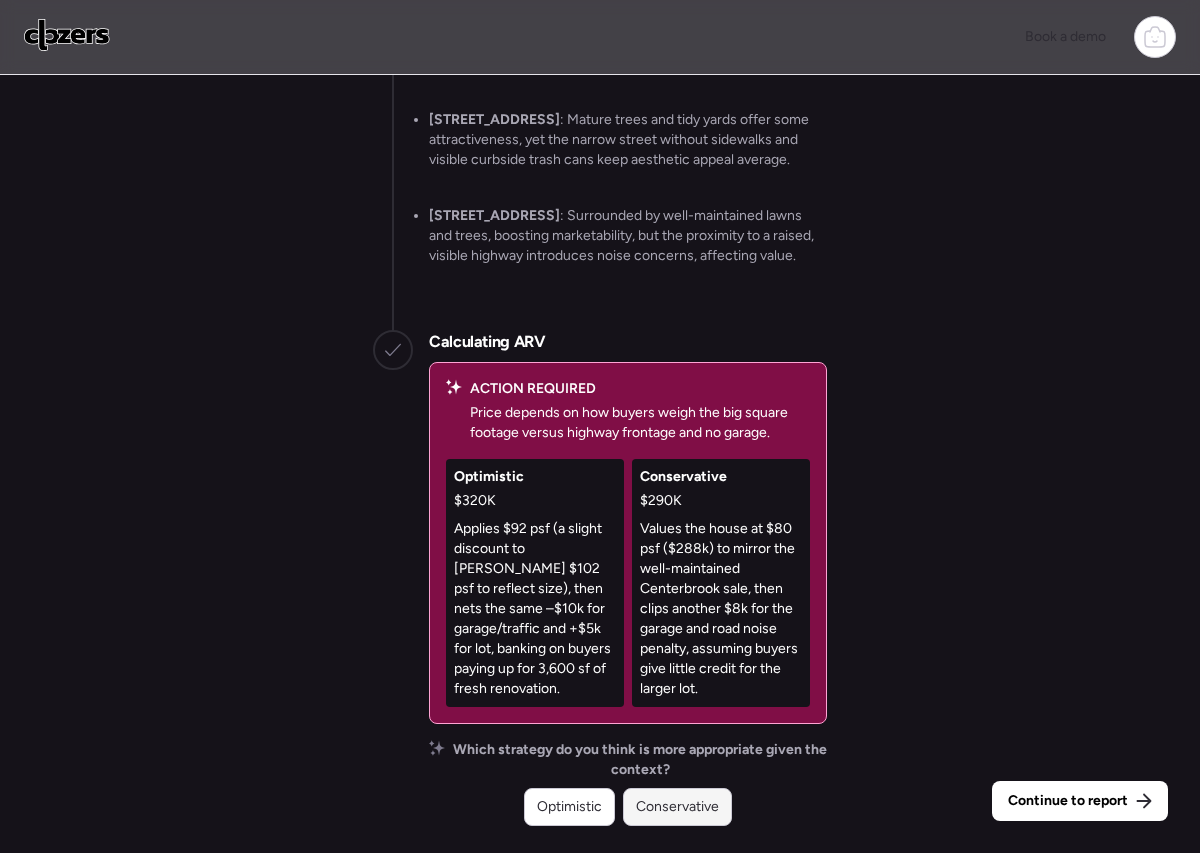 click on "Conservative" at bounding box center (677, 807) 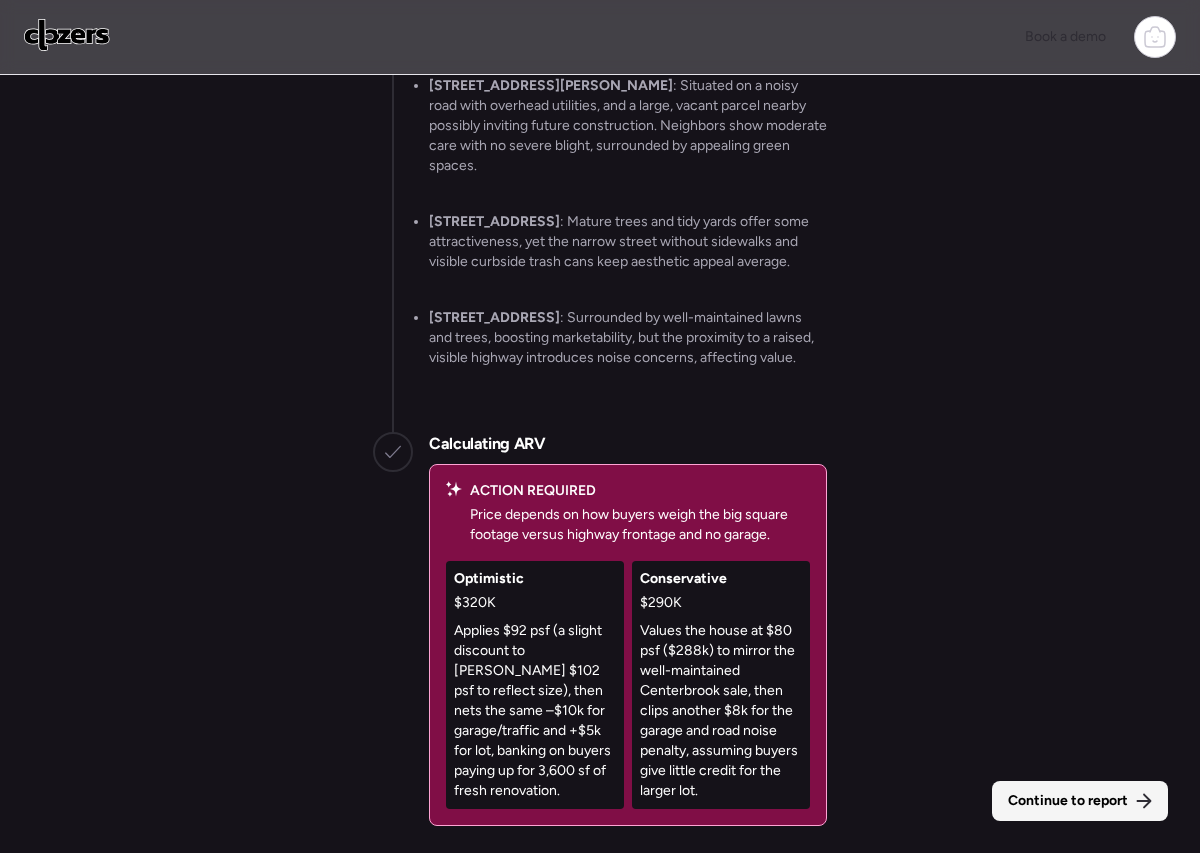 click on "Continue to report" at bounding box center [1068, 801] 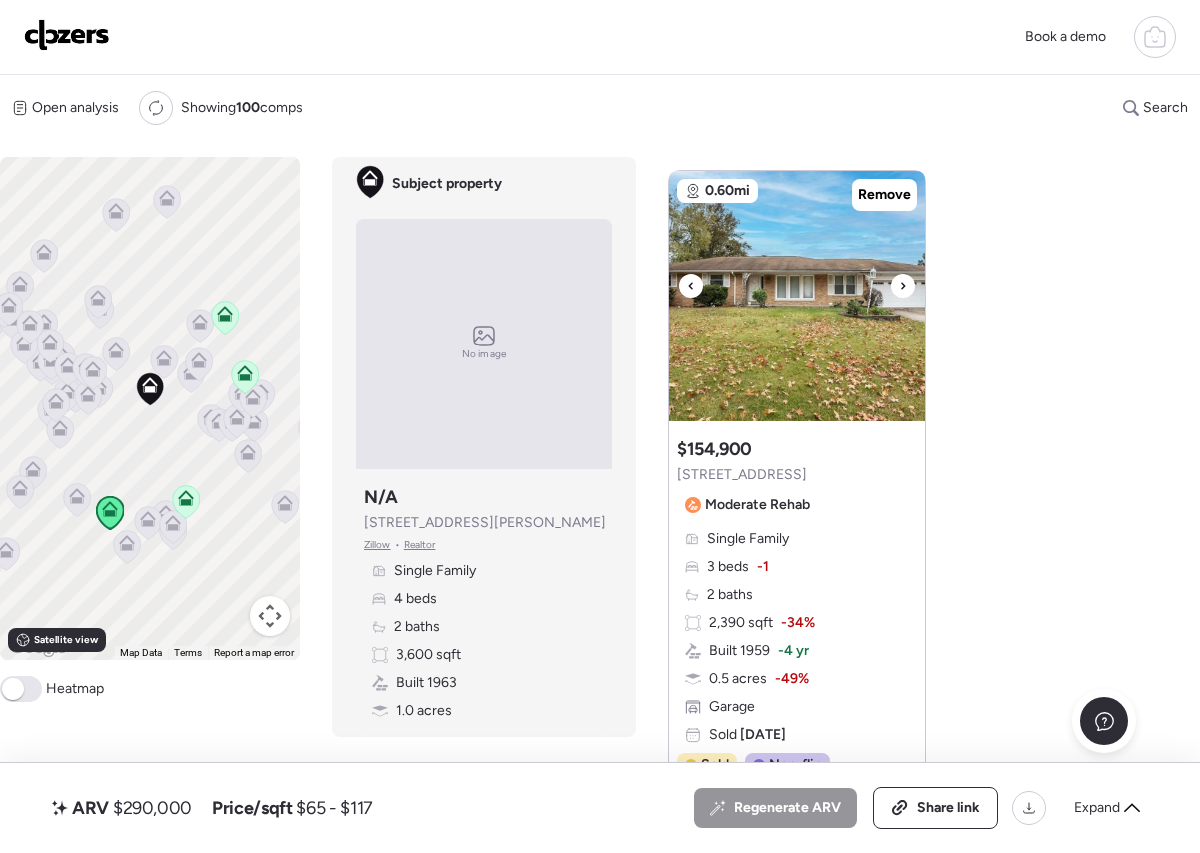 scroll, scrollTop: 2806, scrollLeft: 0, axis: vertical 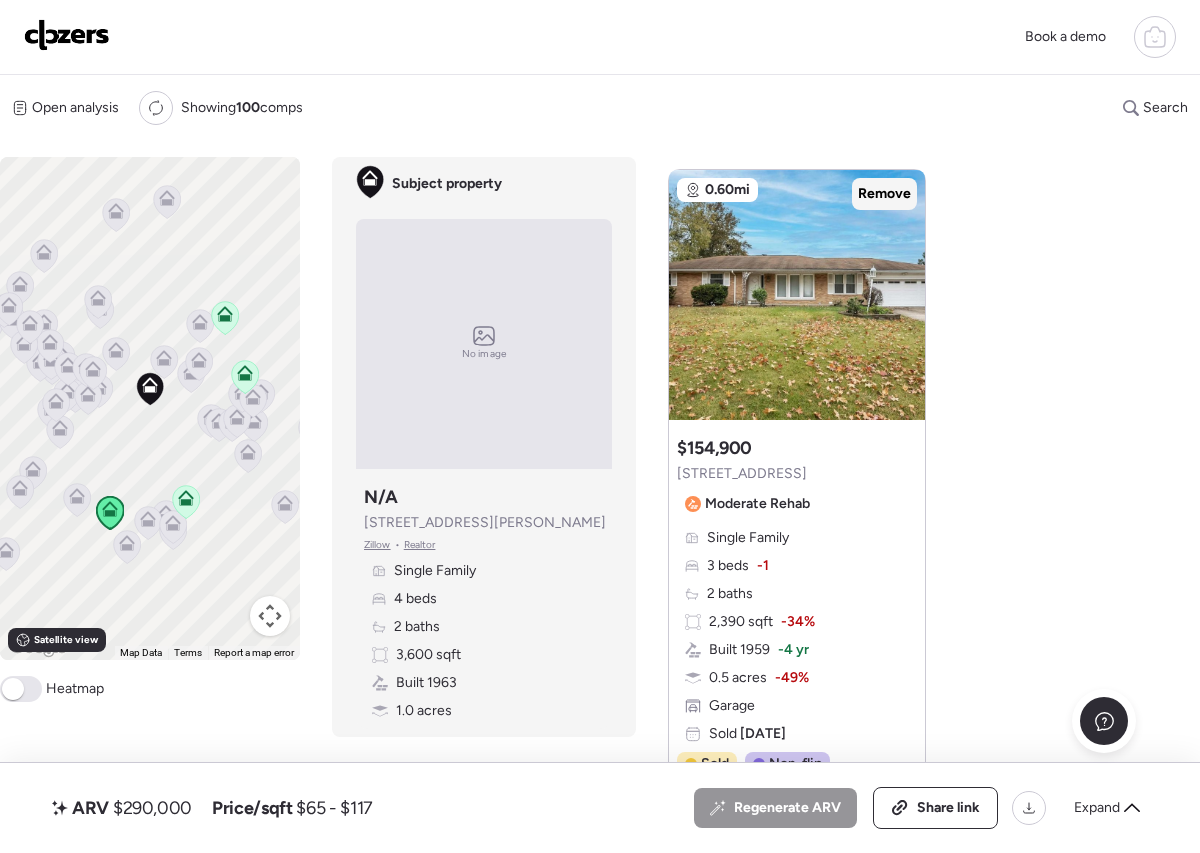 click on "Remove" at bounding box center (884, 194) 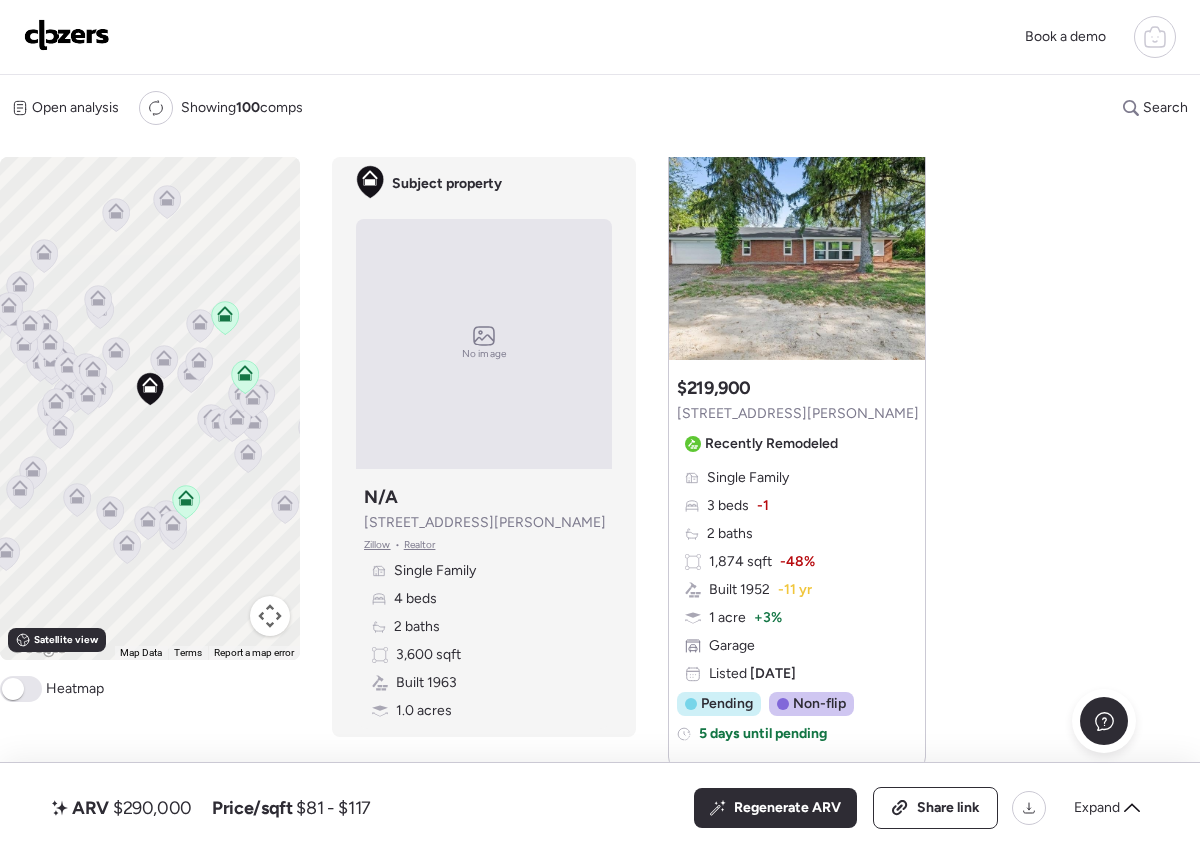 scroll, scrollTop: 2183, scrollLeft: 0, axis: vertical 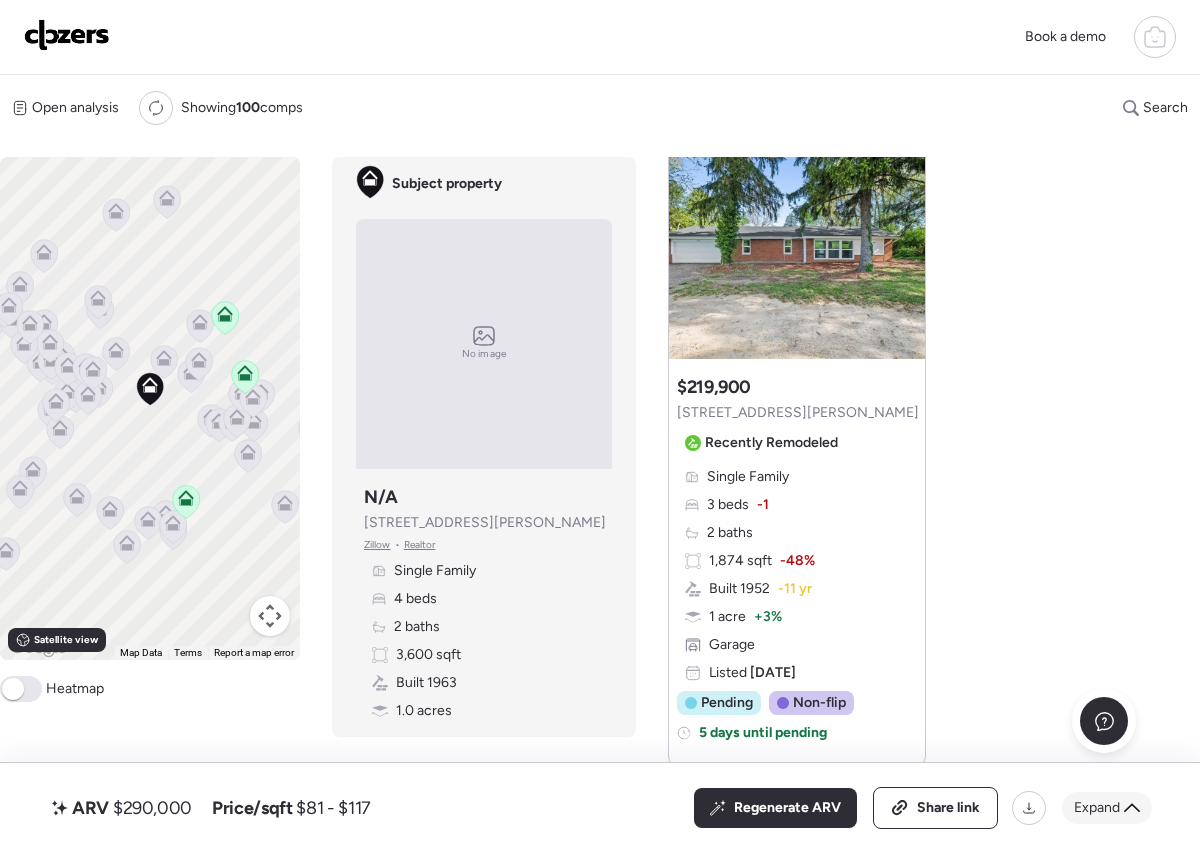 click 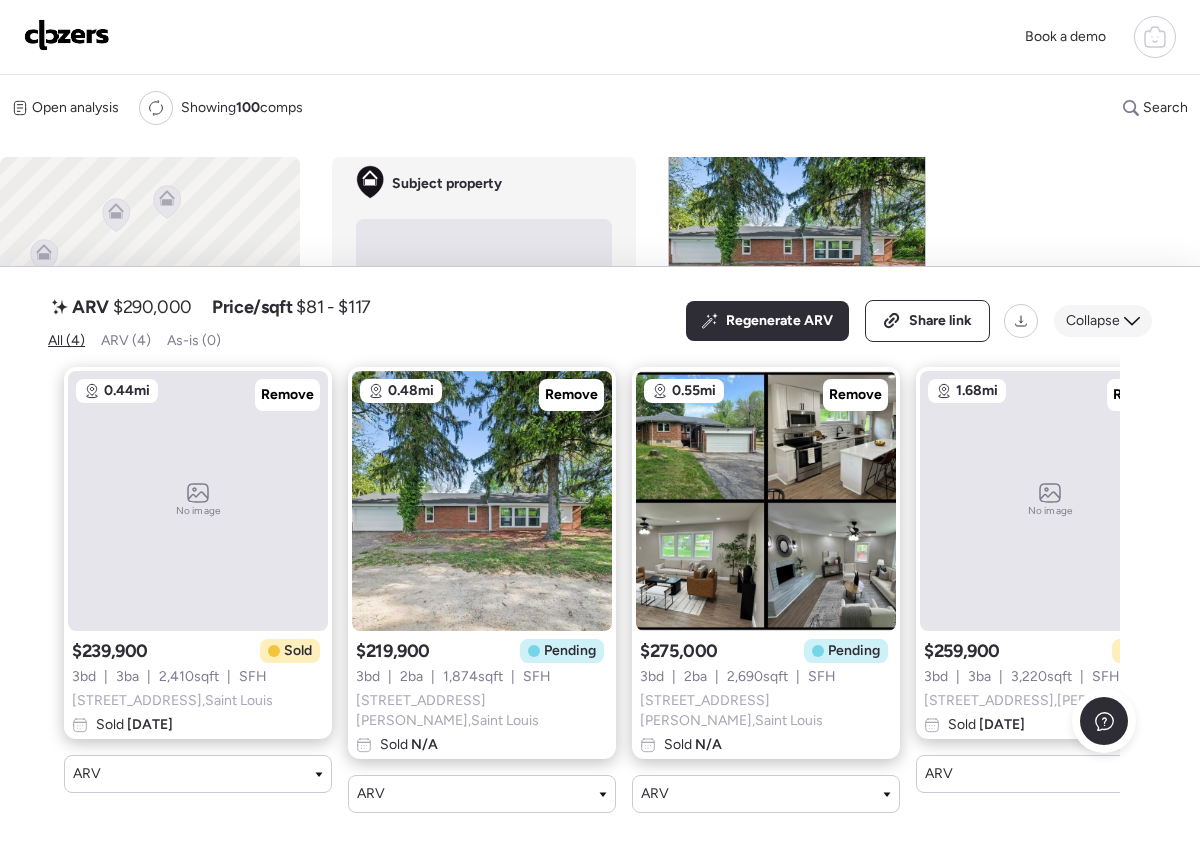 click on "ARV $290,000 Price/sqft $81 - $117 All (4) ARV (4) As-is (0) Regenerate ARV Share link Collapse 0.44mi No image Remove $239,900 Sold 3  bd | 3  ba | 2,410  sqft | SFH [STREET_ADDRESS] Sold   [DATE] ARV 0.48mi Remove $219,900 Pending 3  bd | 2  ba | 1,874  sqft | SFH [STREET_ADDRESS][PERSON_NAME] Sold   N/A ARV 0.55mi Remove $275,000 Pending 3  bd | 2  ba | 2,690  sqft | SFH [STREET_ADDRESS][PERSON_NAME] Sold   N/A ARV 1.68mi No image Remove $259,900 Sold 3  bd | 3  ba | 3,220  sqft | SFH [STREET_ADDRESS] ,  [PERSON_NAME] Sold   [DATE] ARV" at bounding box center [600, 560] 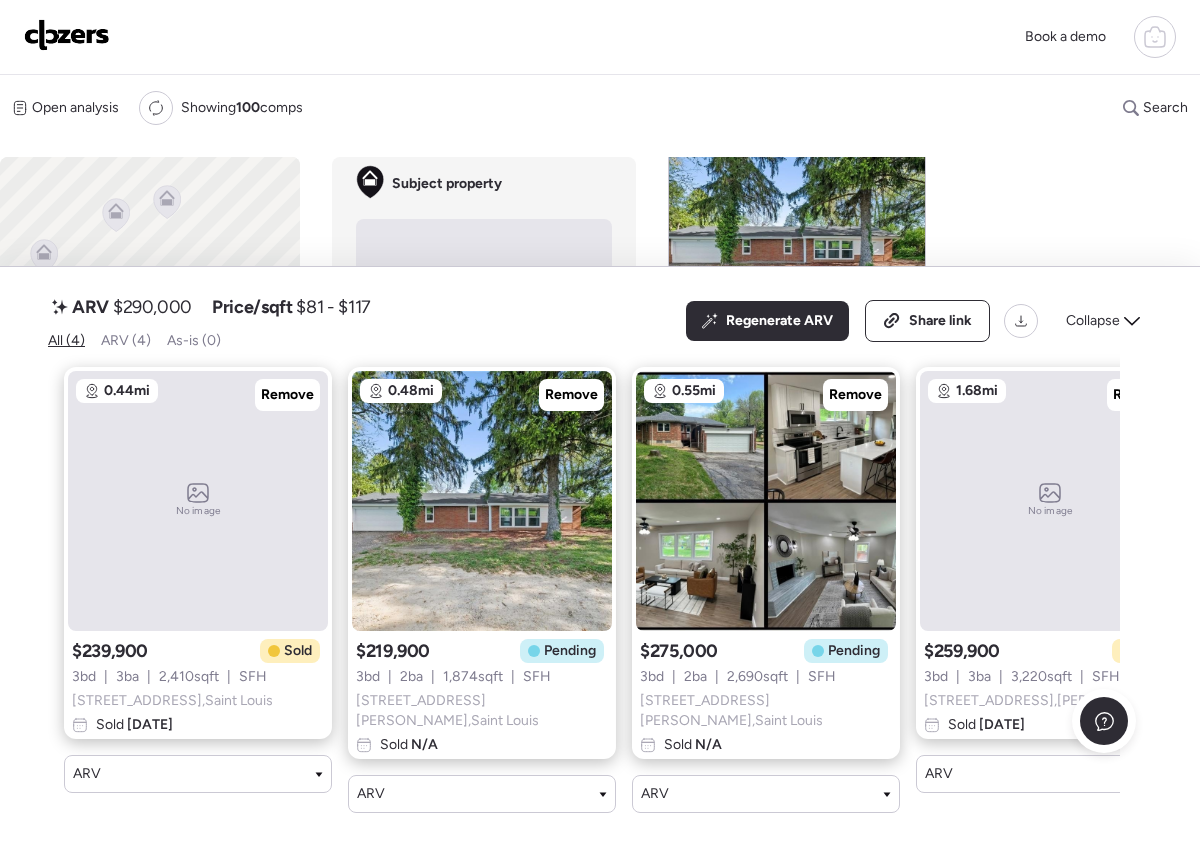 click on "No image" at bounding box center (198, 501) 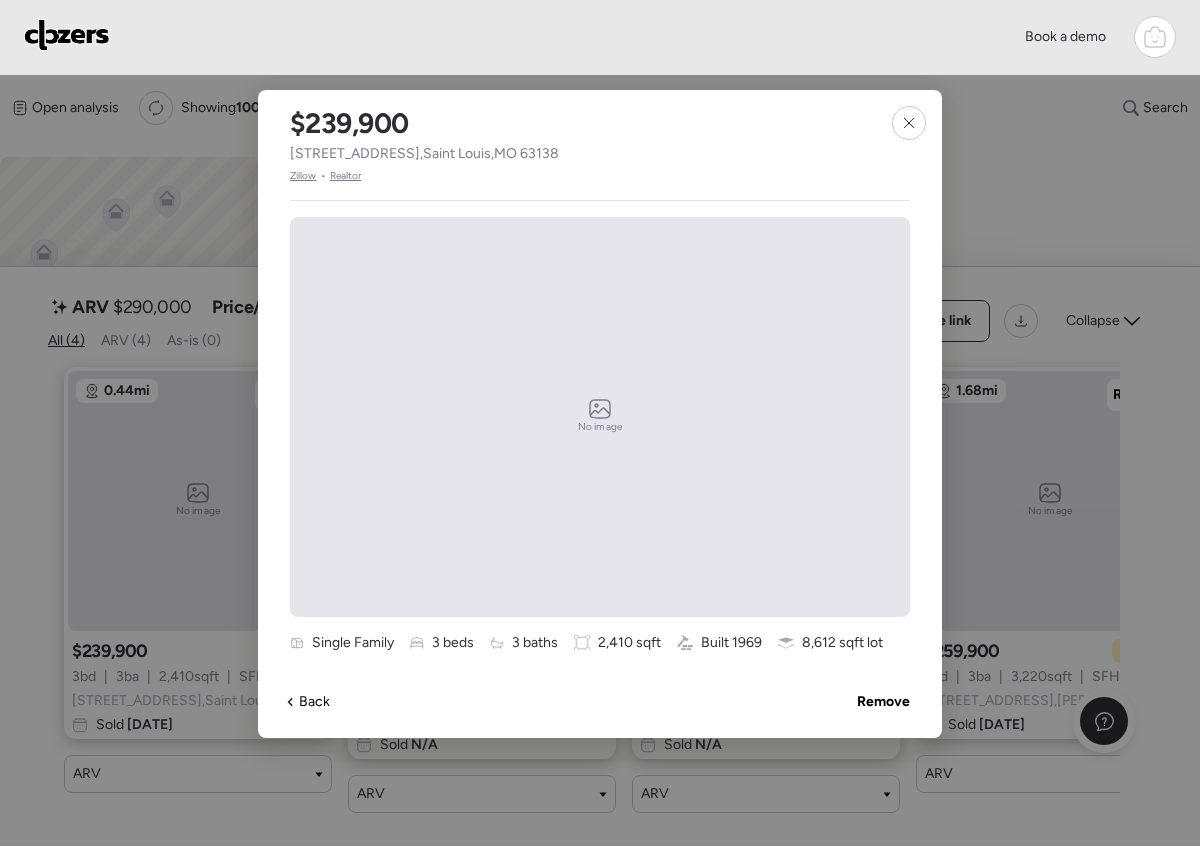 click on "[STREET_ADDRESS]" at bounding box center [424, 154] 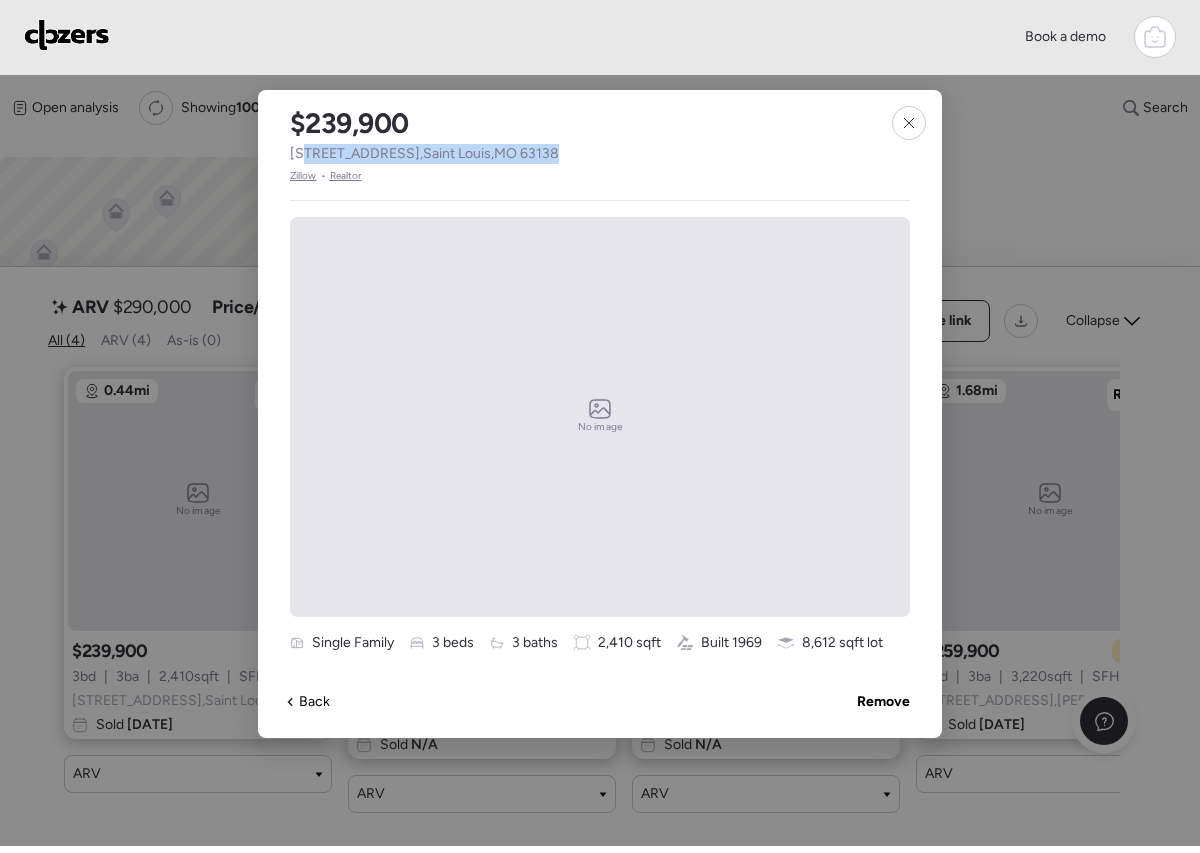 drag, startPoint x: 559, startPoint y: 157, endPoint x: 291, endPoint y: 155, distance: 268.00748 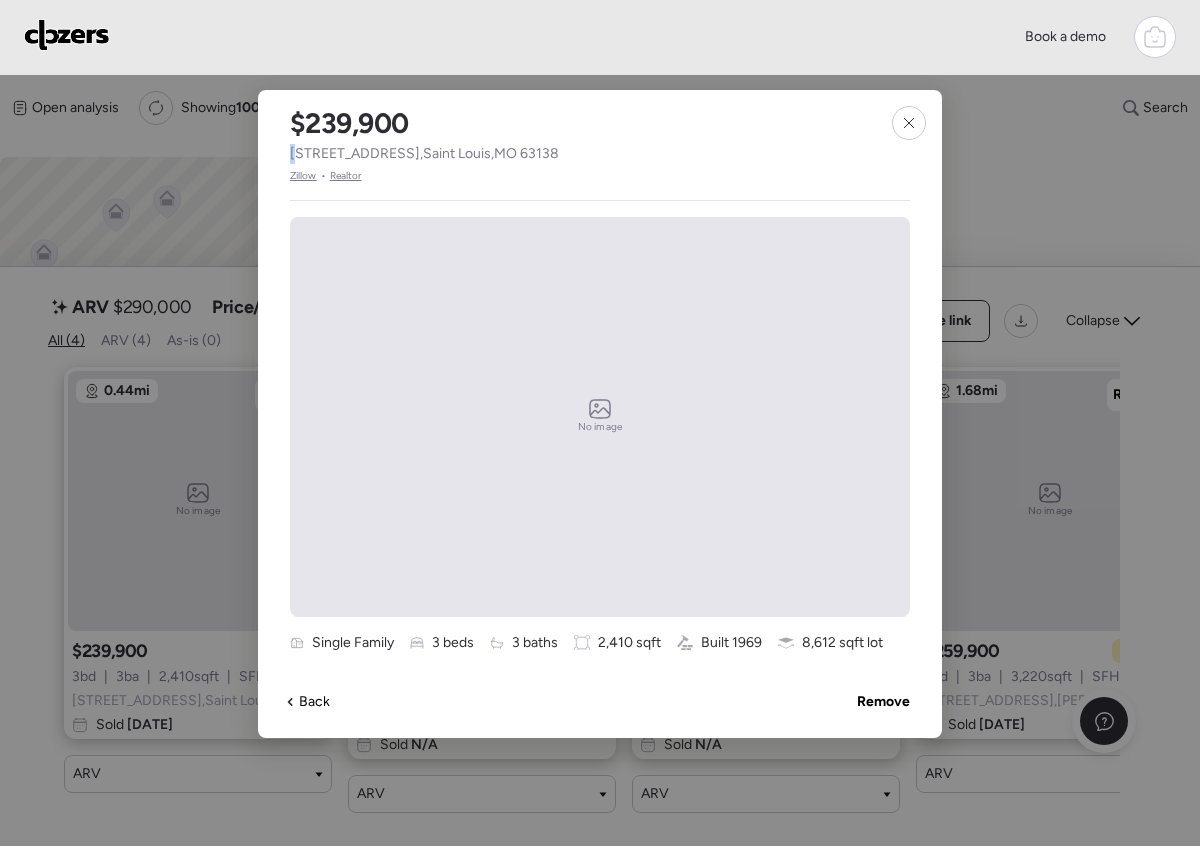 click on "[STREET_ADDRESS]" at bounding box center [424, 154] 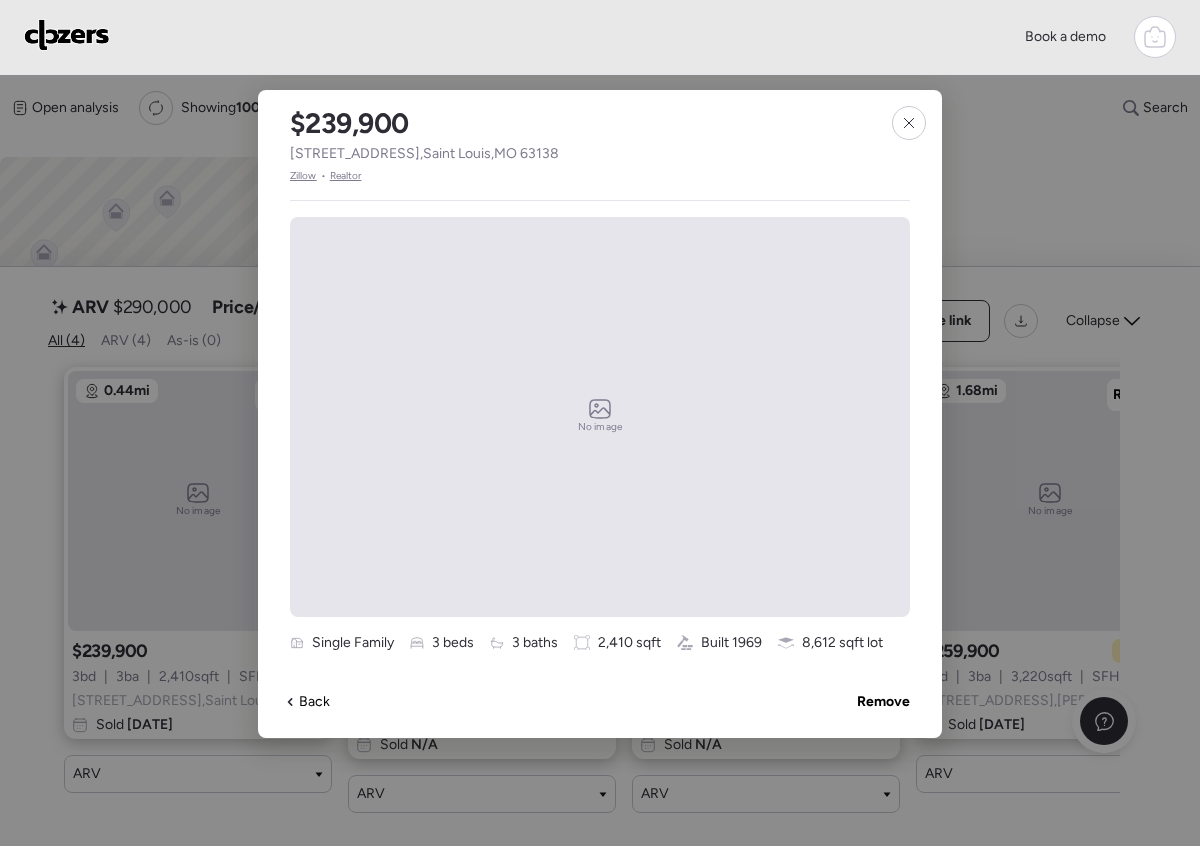 click on "[STREET_ADDRESS]" at bounding box center (424, 154) 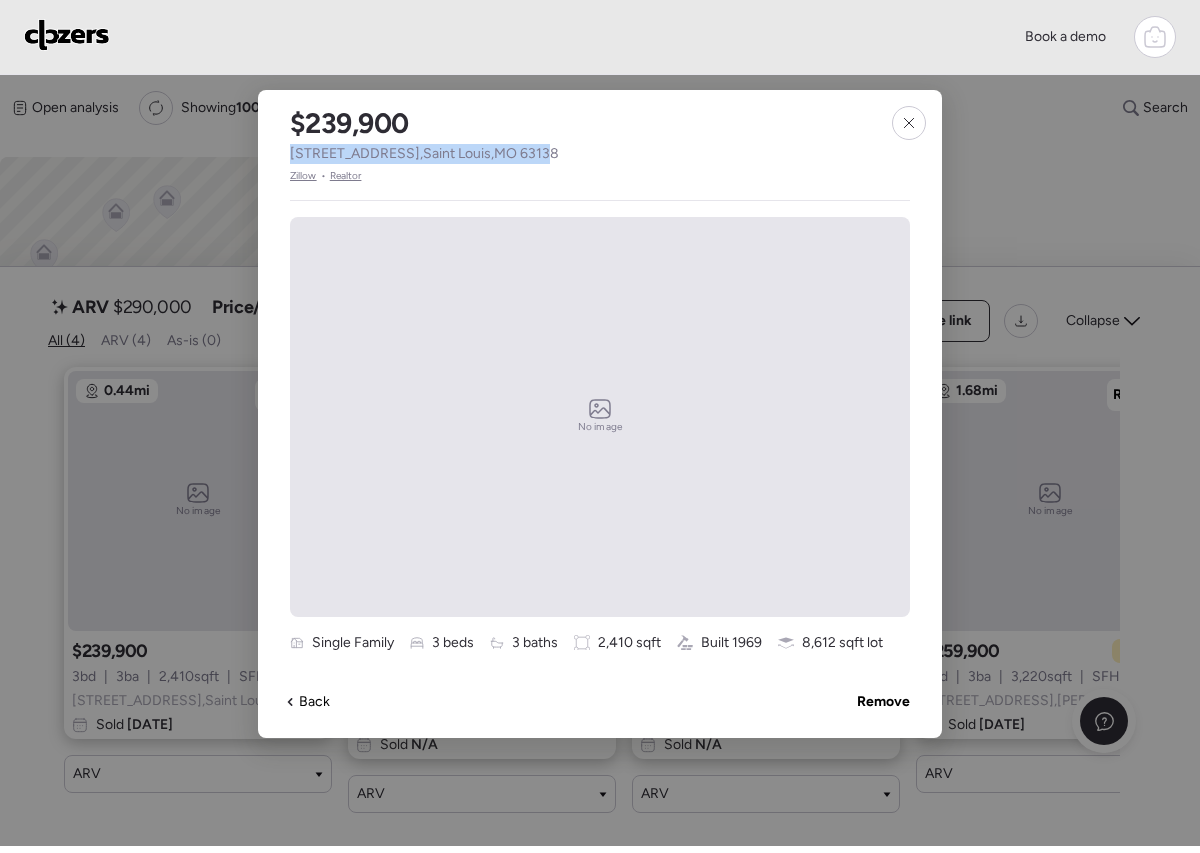 drag, startPoint x: 302, startPoint y: 152, endPoint x: 546, endPoint y: 156, distance: 244.03279 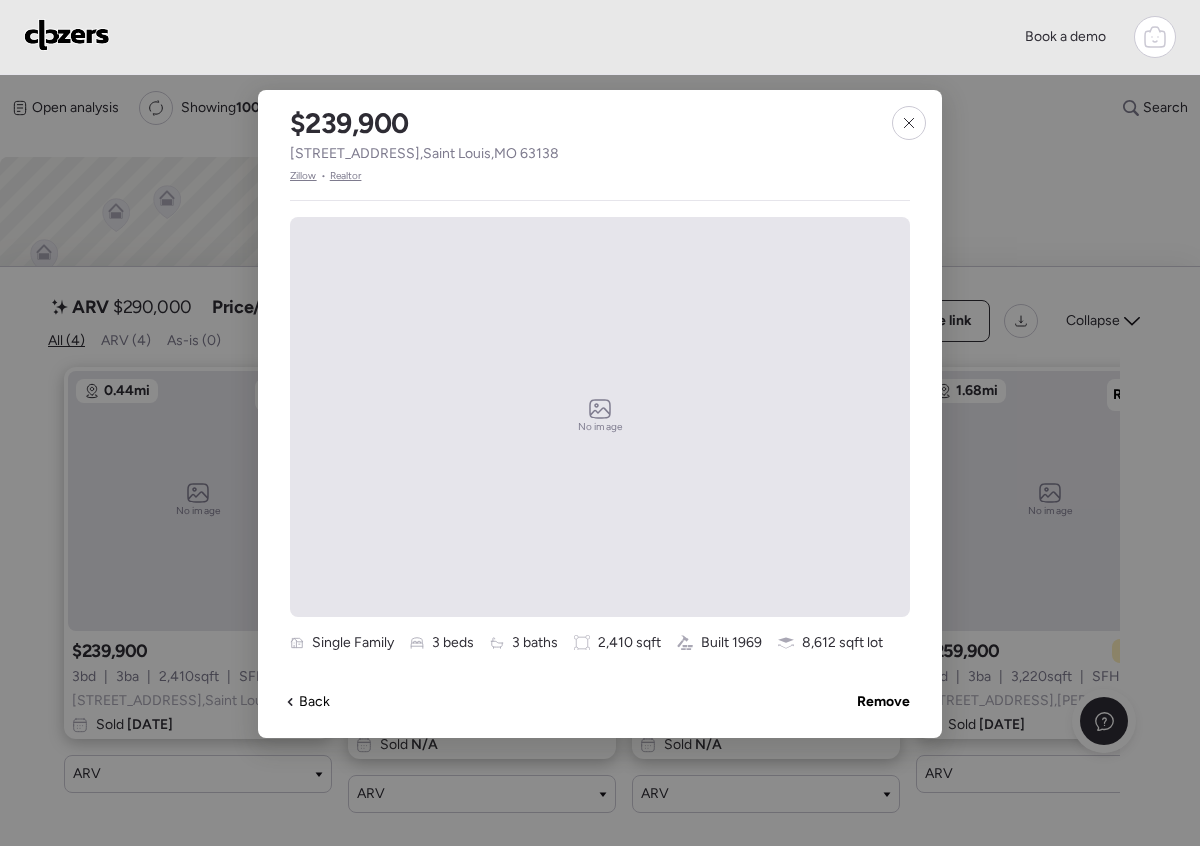 click on "$239,900 [STREET_ADDRESS] • Realtor" at bounding box center (424, 137) 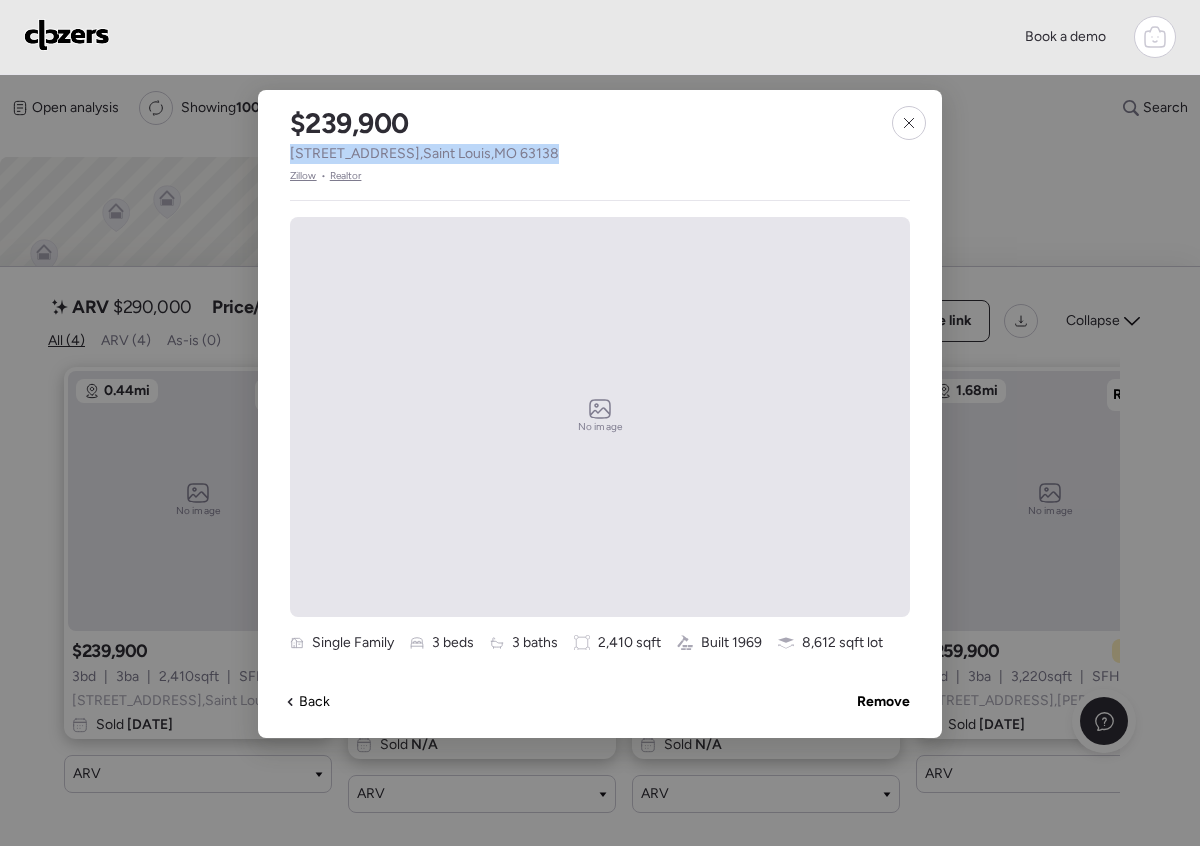 drag, startPoint x: 561, startPoint y: 156, endPoint x: 292, endPoint y: 162, distance: 269.0669 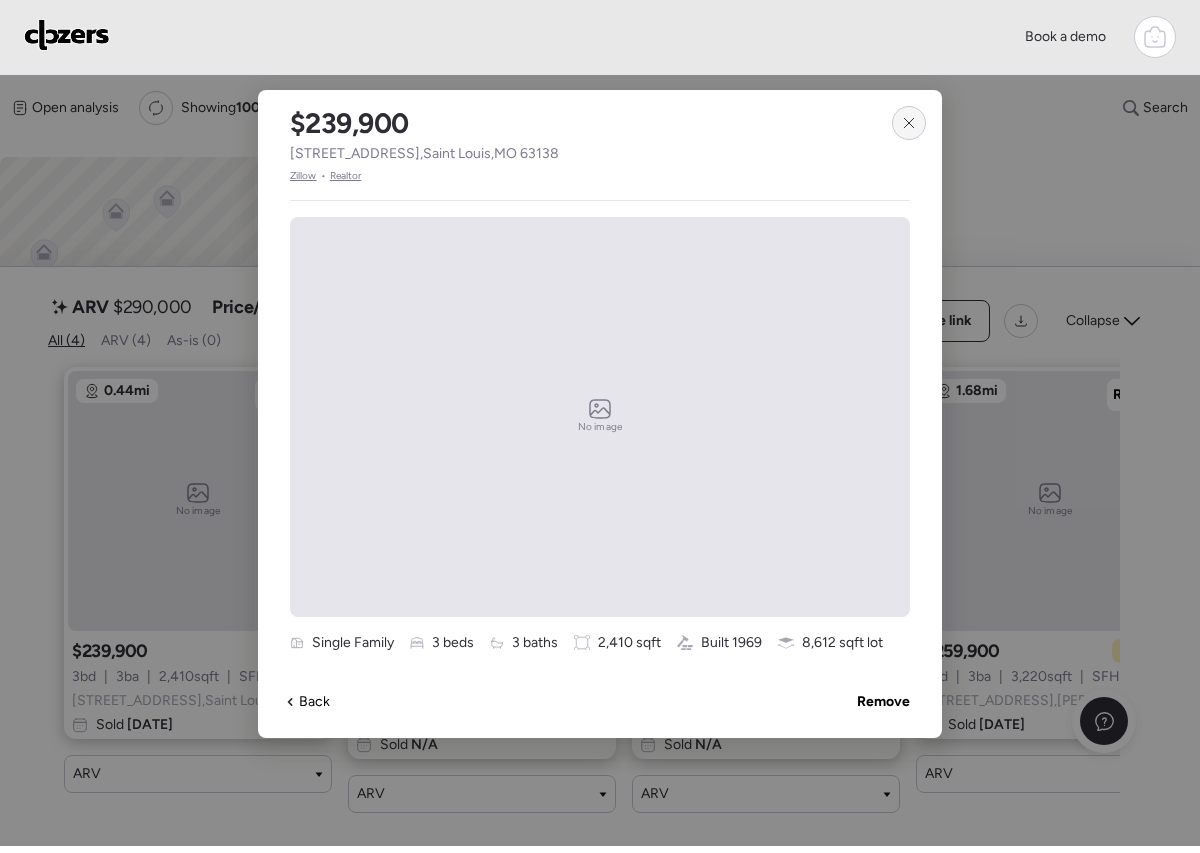 click at bounding box center (909, 123) 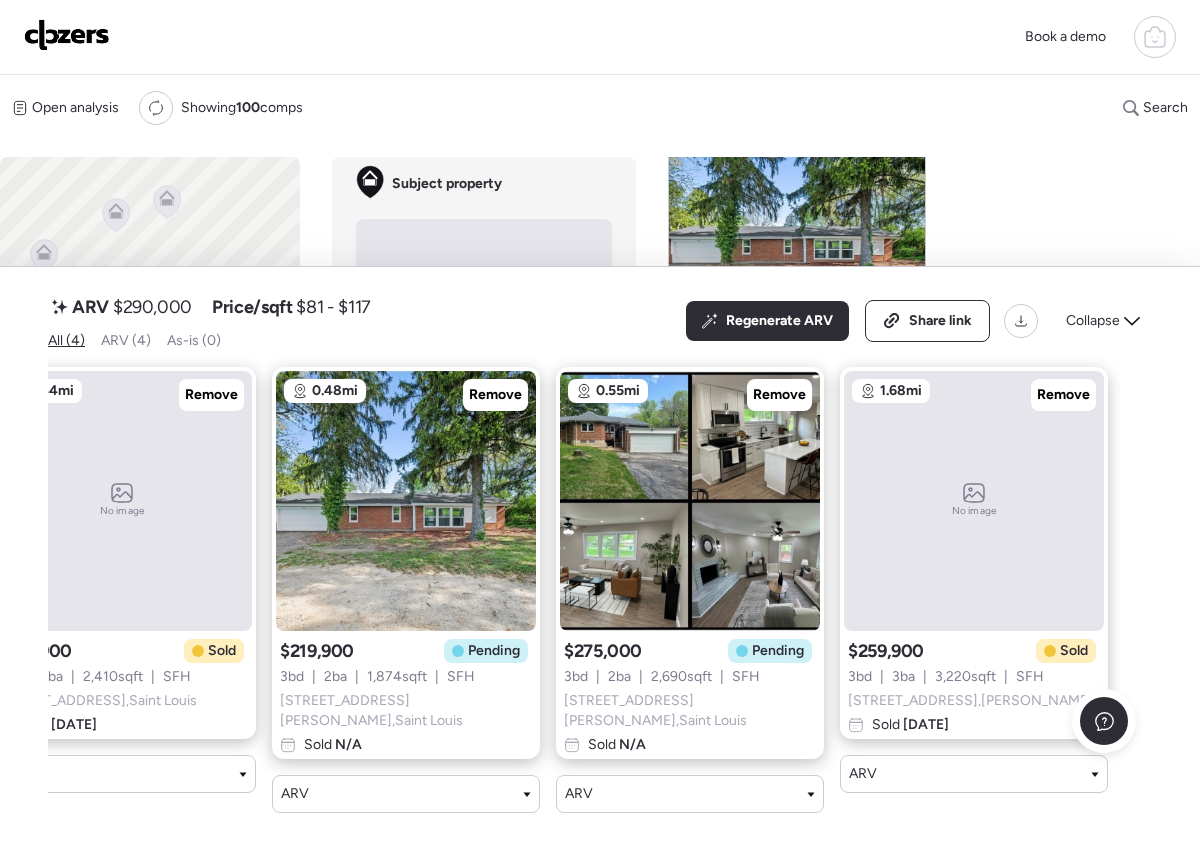 scroll, scrollTop: 0, scrollLeft: 80, axis: horizontal 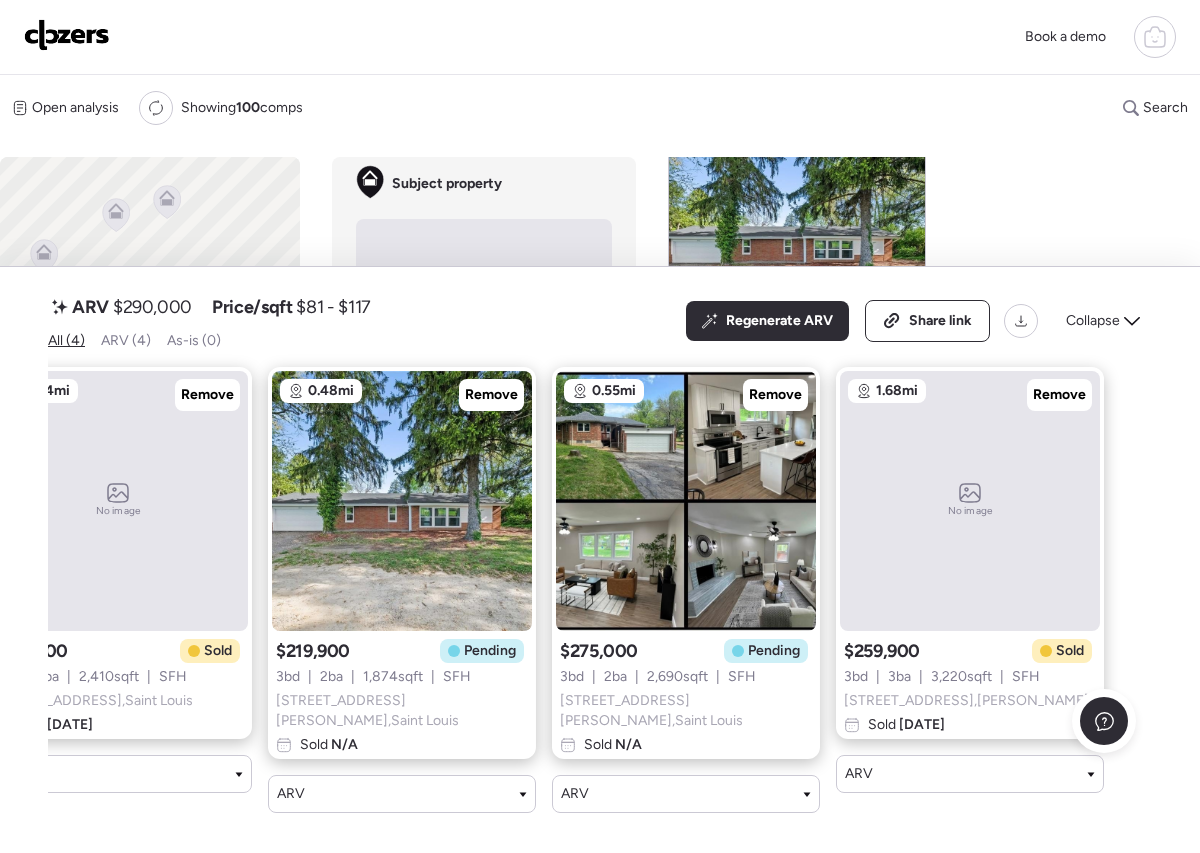 click on "No image" at bounding box center [970, 501] 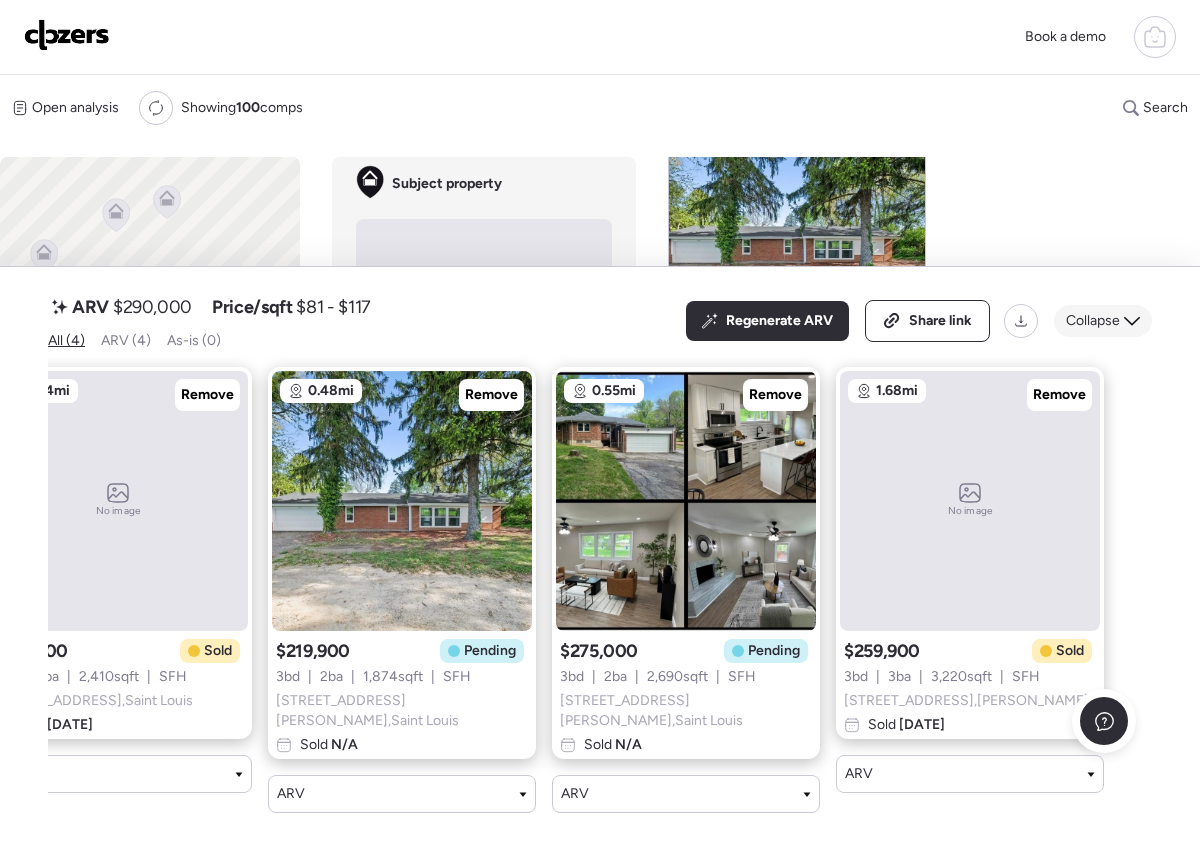 click 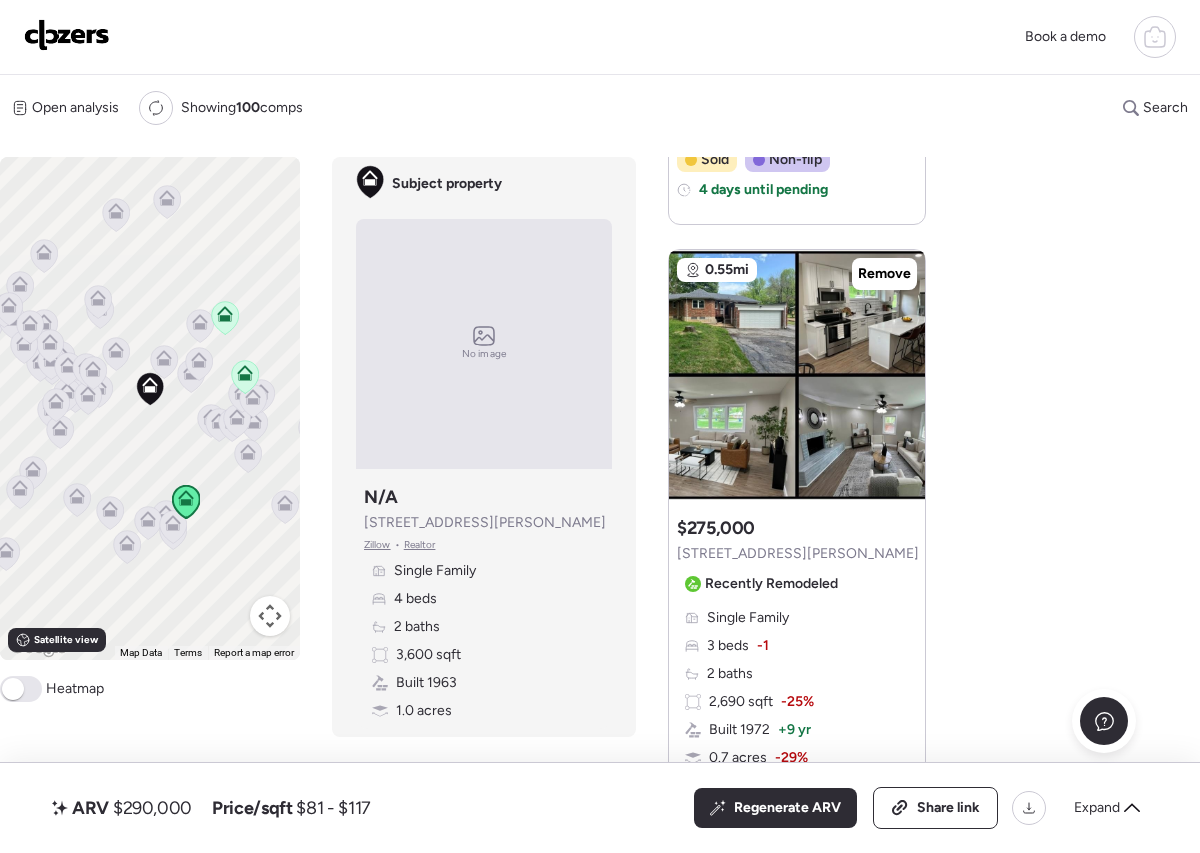 scroll, scrollTop: 814, scrollLeft: 0, axis: vertical 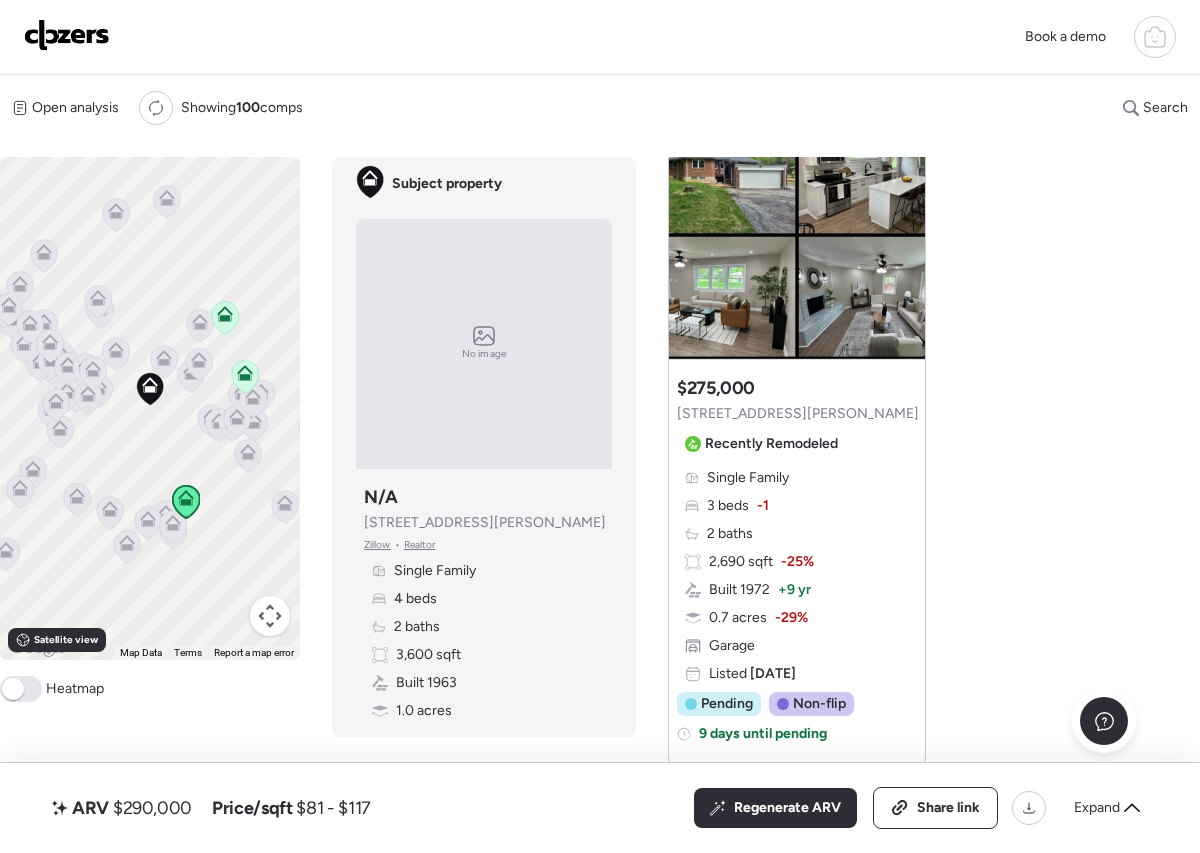 click on "Suggested comp $275,000 [STREET_ADDRESS][PERSON_NAME] Recently Remodeled Single Family 3 beds -1 2 baths 2,690 sqft -25% Built 1972 + 9 yr 0.7 acres -29% Garage Listed   [DATE] Pending Non-flip Non-flip Excellent condition comp, but not remodeled specifically for re-sale. 9 days until pending [DATE] Listed $275,000 9 days until pending 9 total days on market [DATE] Pending $275,000" at bounding box center (797, 568) 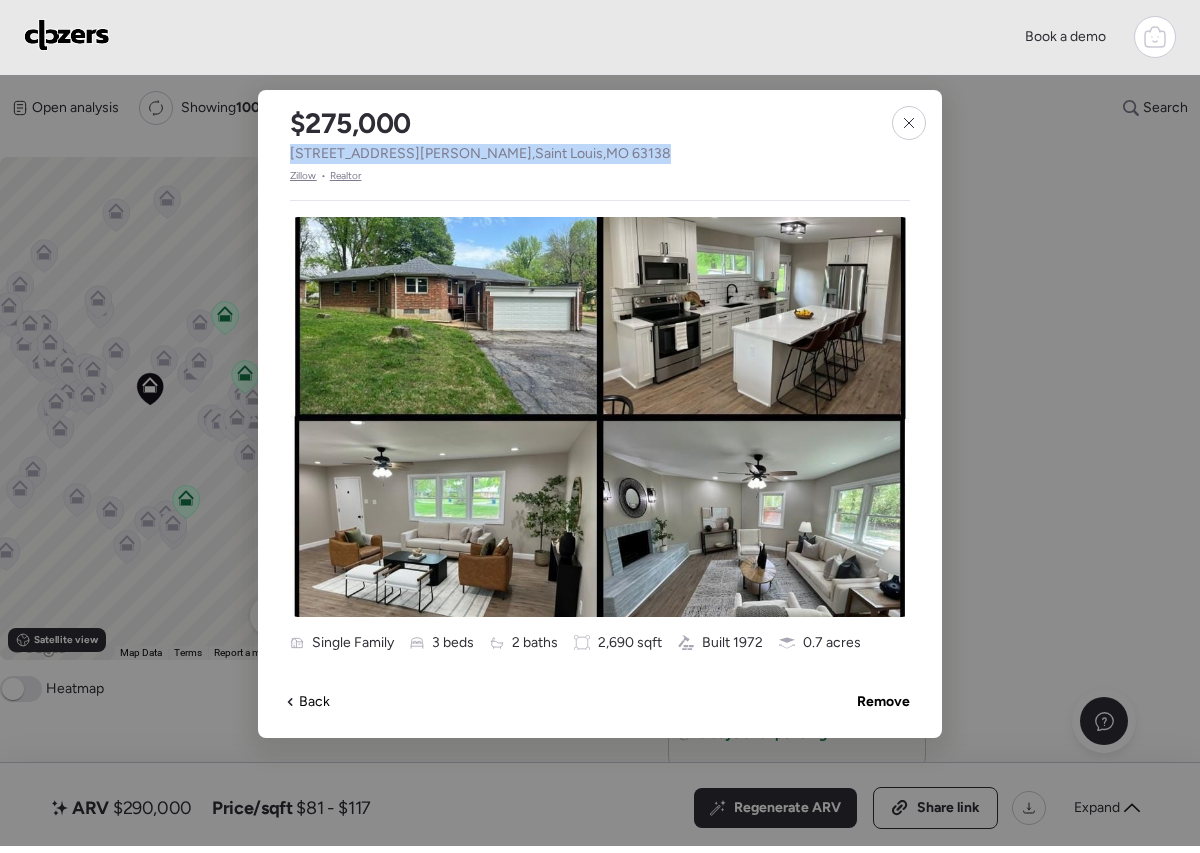 drag, startPoint x: 527, startPoint y: 154, endPoint x: 286, endPoint y: 154, distance: 241 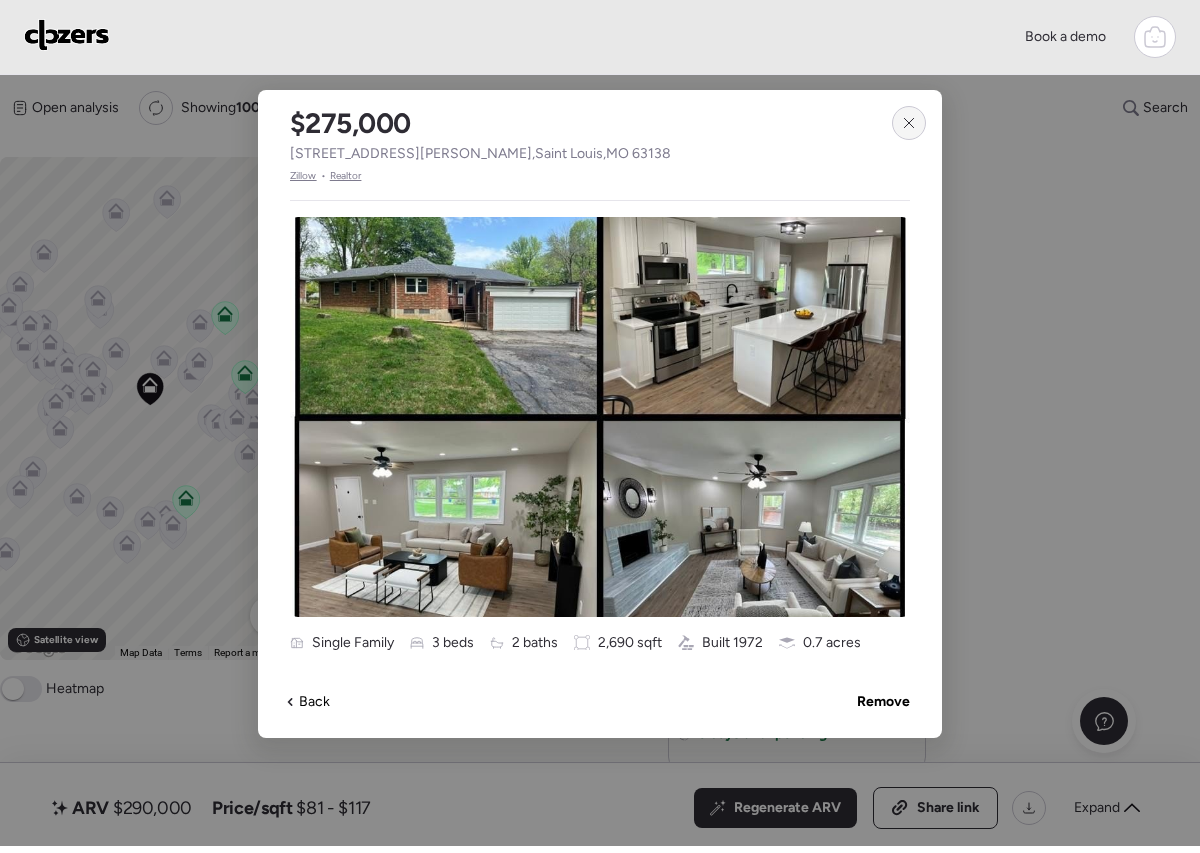 click 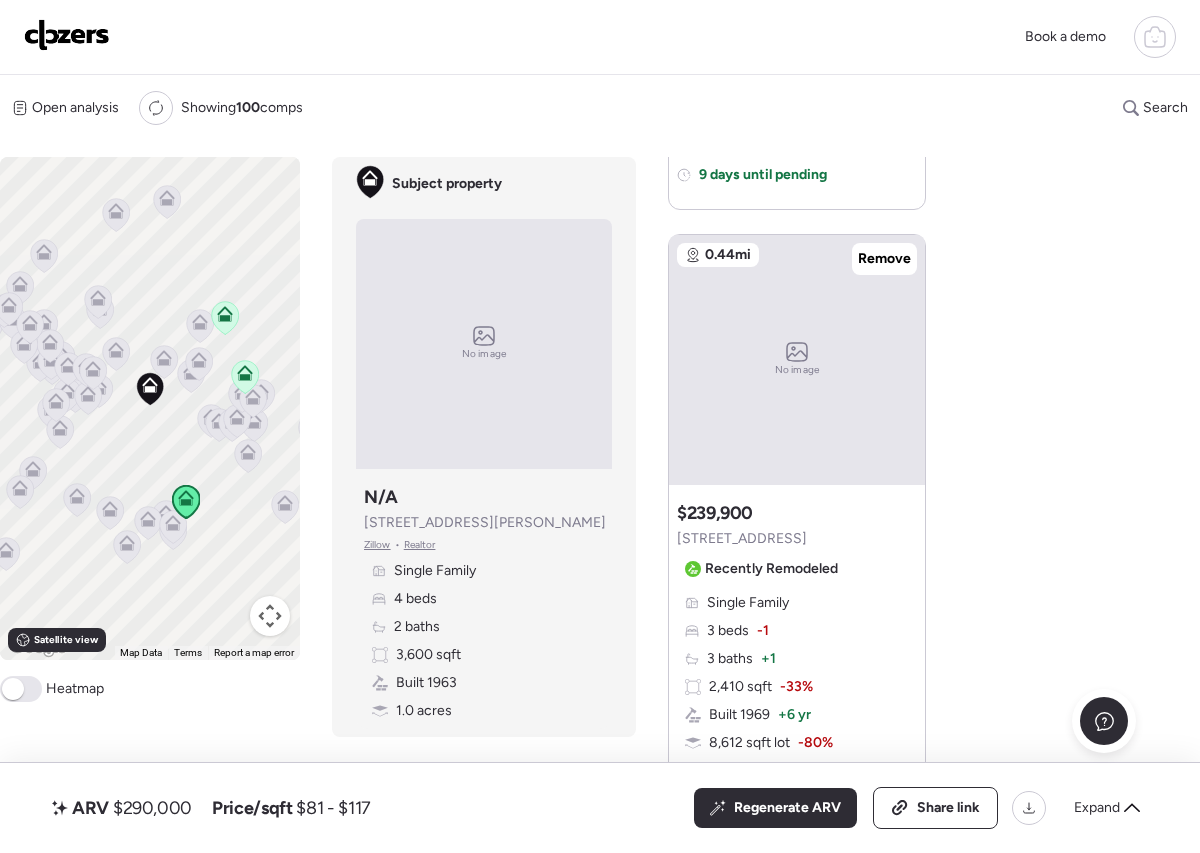 scroll, scrollTop: 1398, scrollLeft: 0, axis: vertical 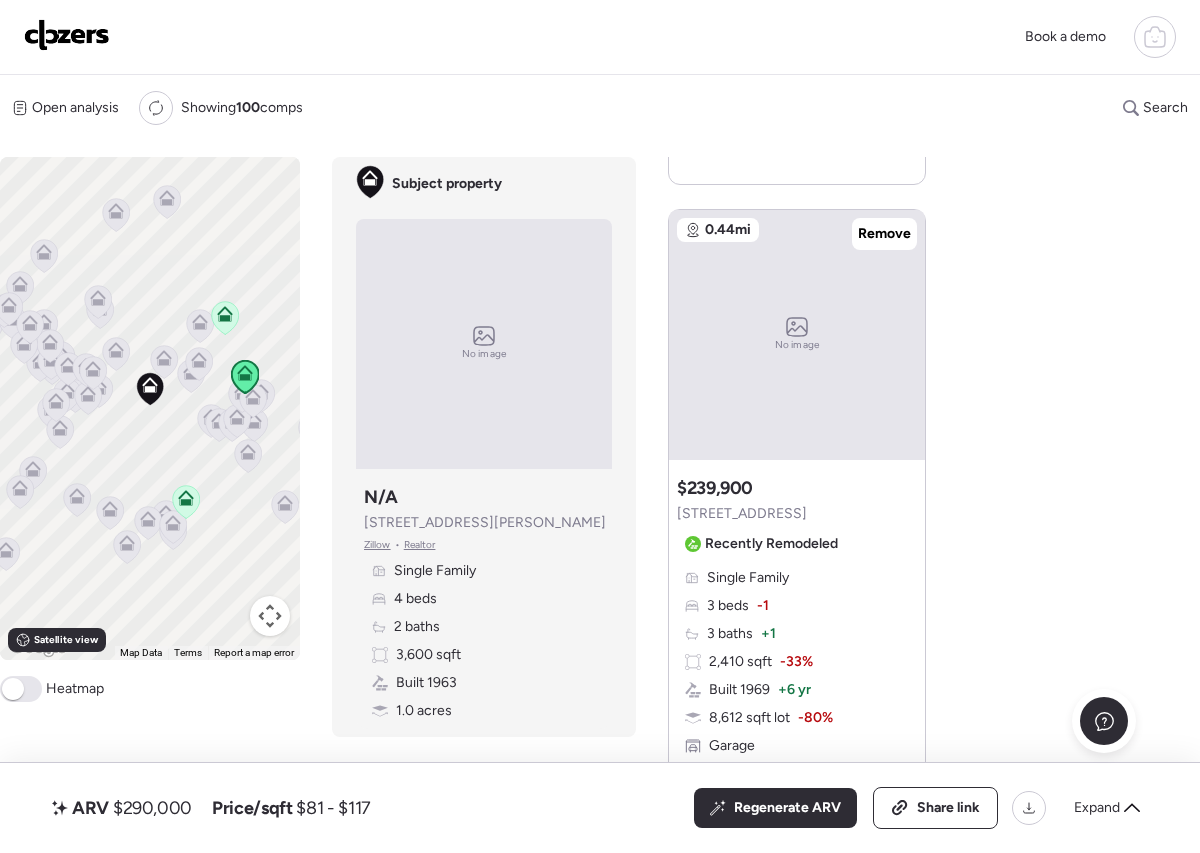 click on "Suggested comp $239,900 [STREET_ADDRESS] Recently Remodeled" at bounding box center (761, 518) 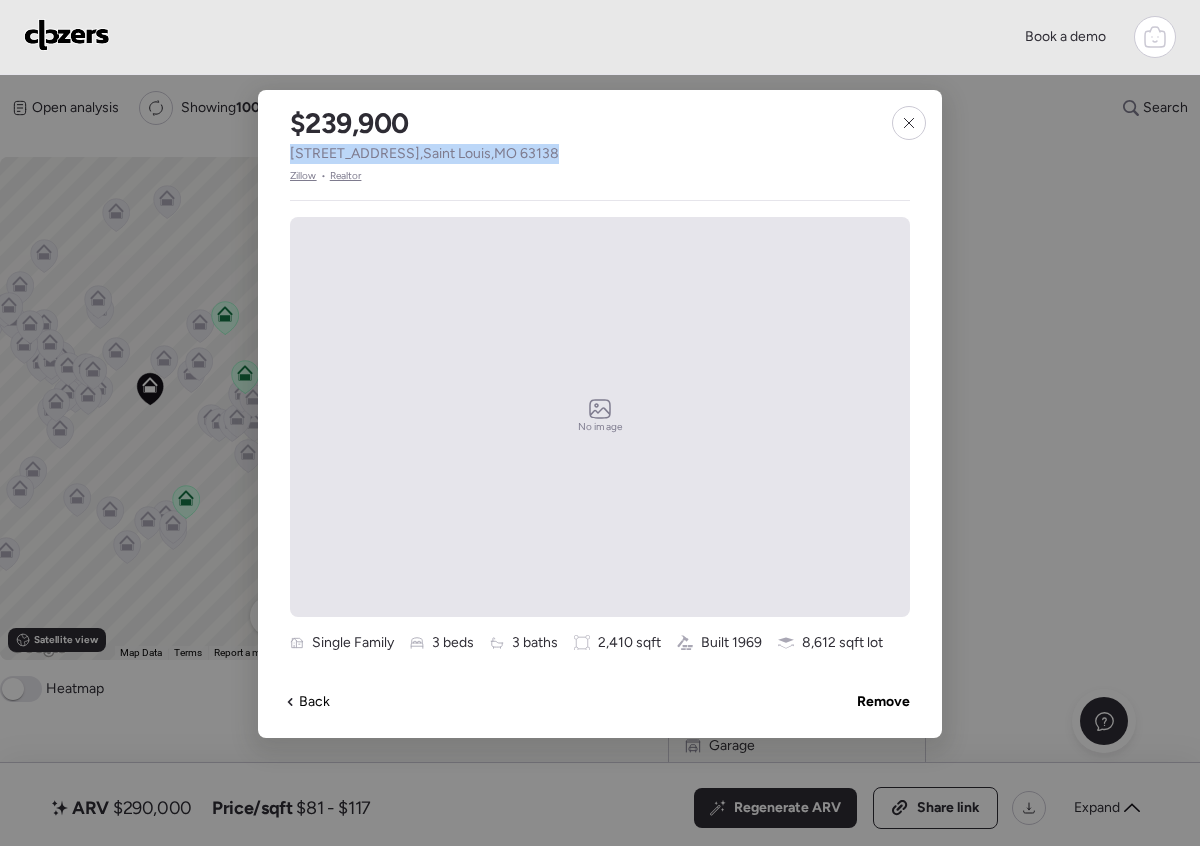 drag, startPoint x: 569, startPoint y: 150, endPoint x: 290, endPoint y: 152, distance: 279.00717 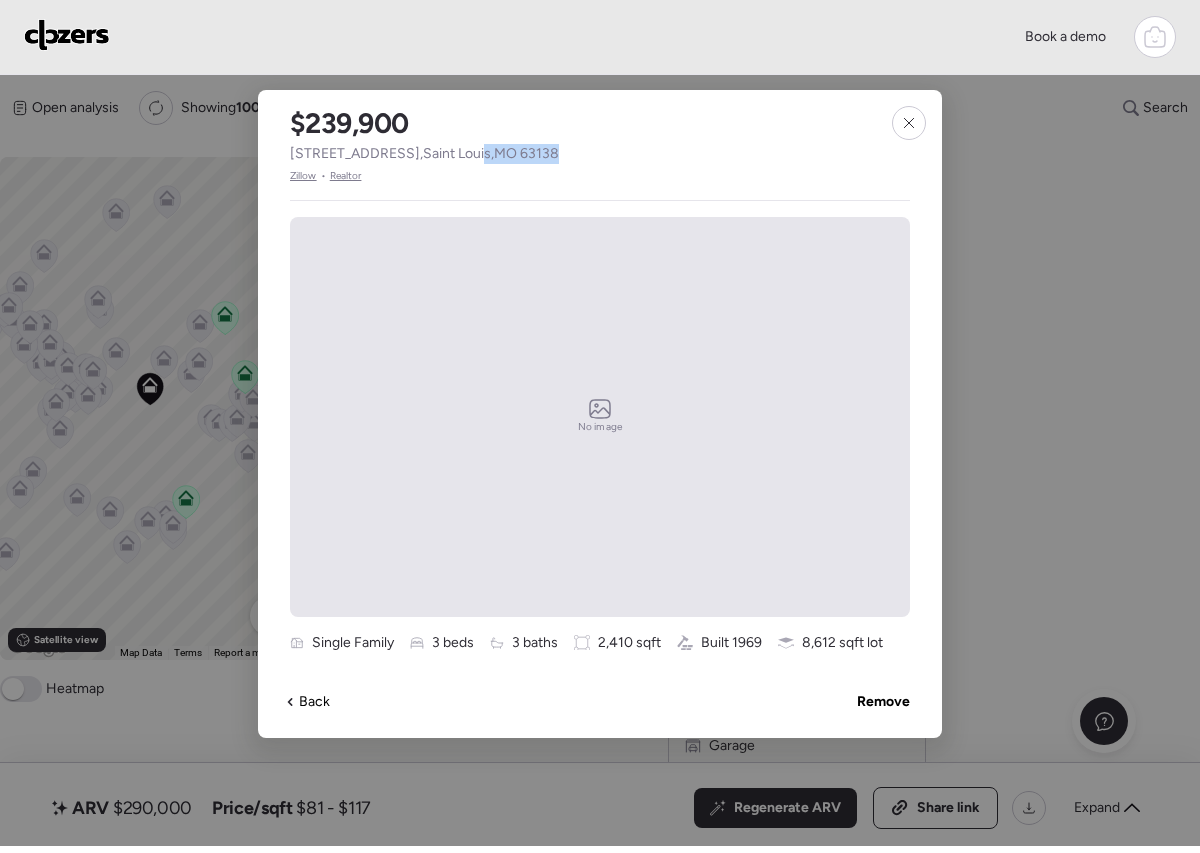 click on "$239,900 [STREET_ADDRESS] • Realtor" at bounding box center [424, 137] 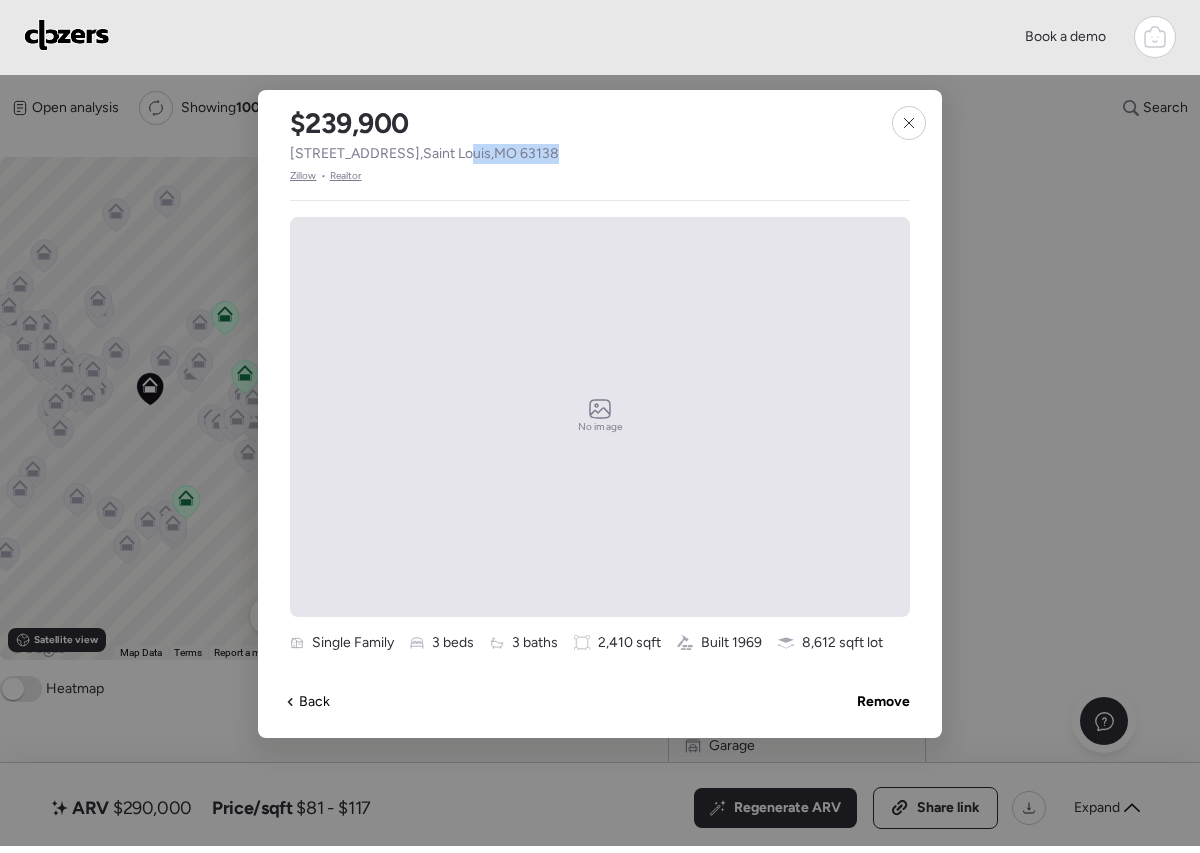 click on "[STREET_ADDRESS]" at bounding box center [424, 154] 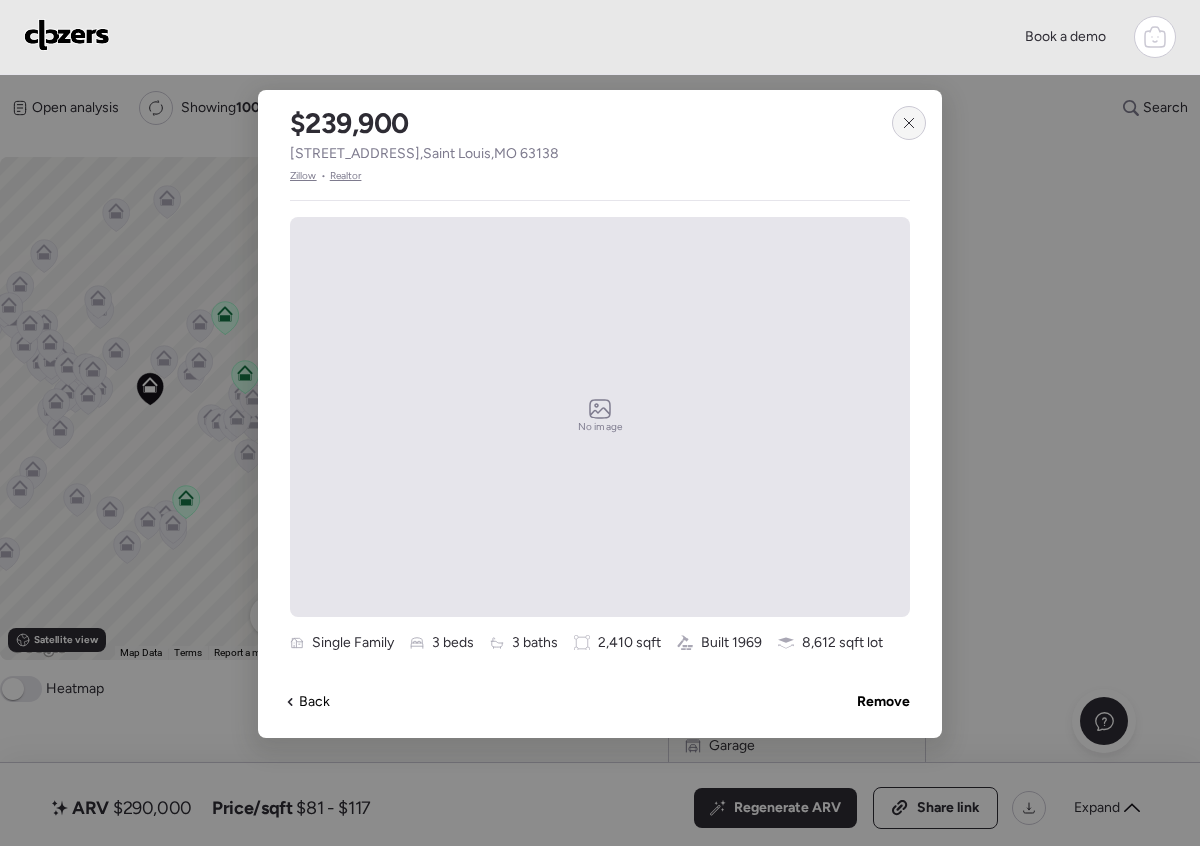 click 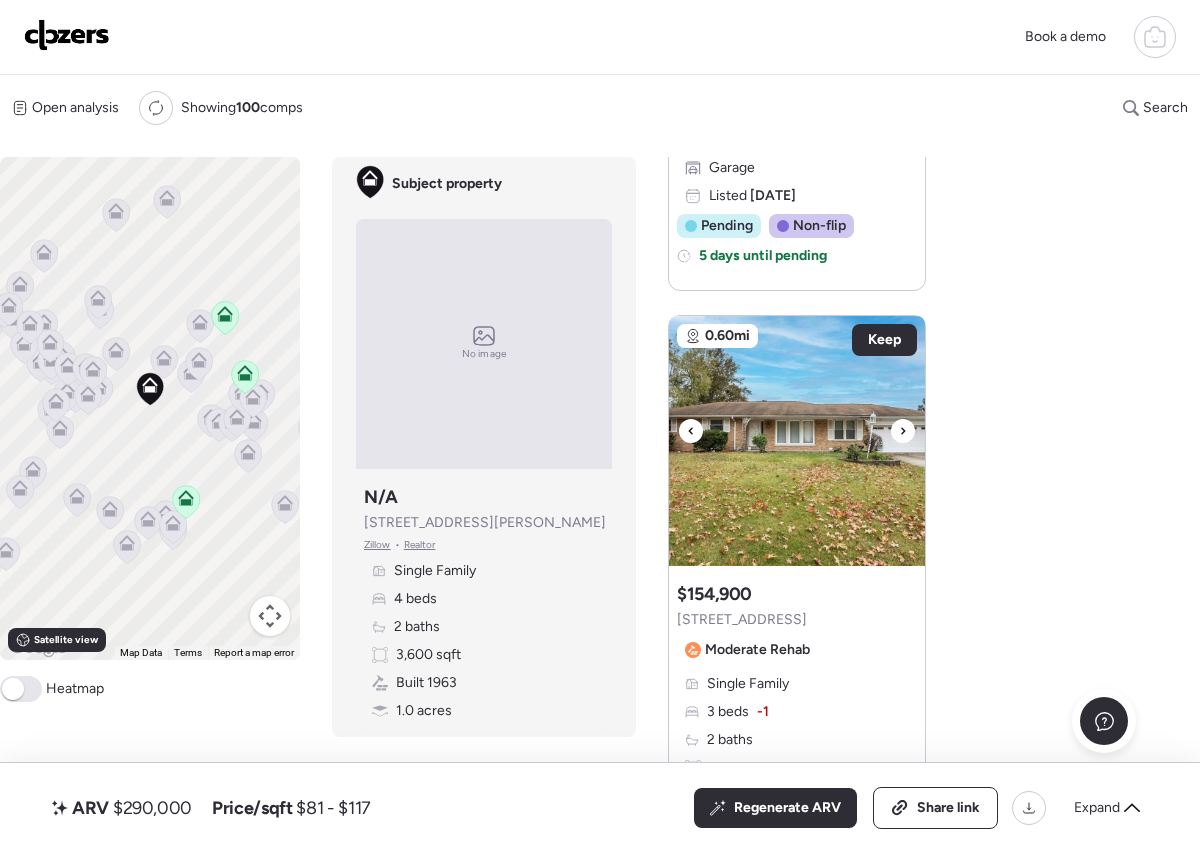 scroll, scrollTop: 2712, scrollLeft: 0, axis: vertical 